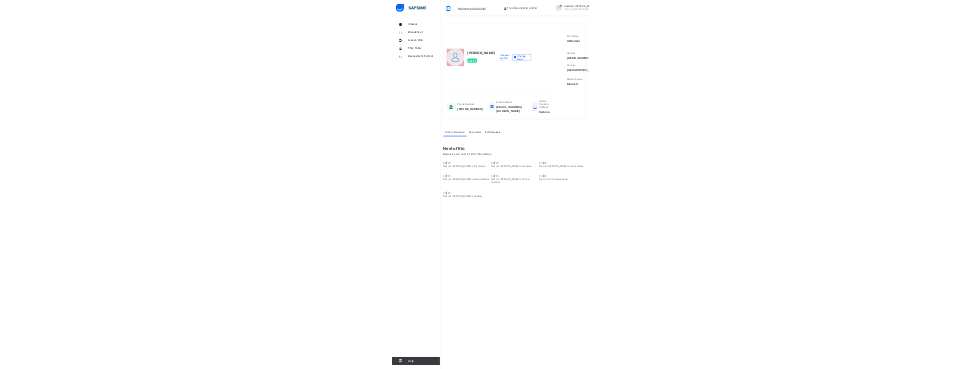 scroll, scrollTop: 0, scrollLeft: 0, axis: both 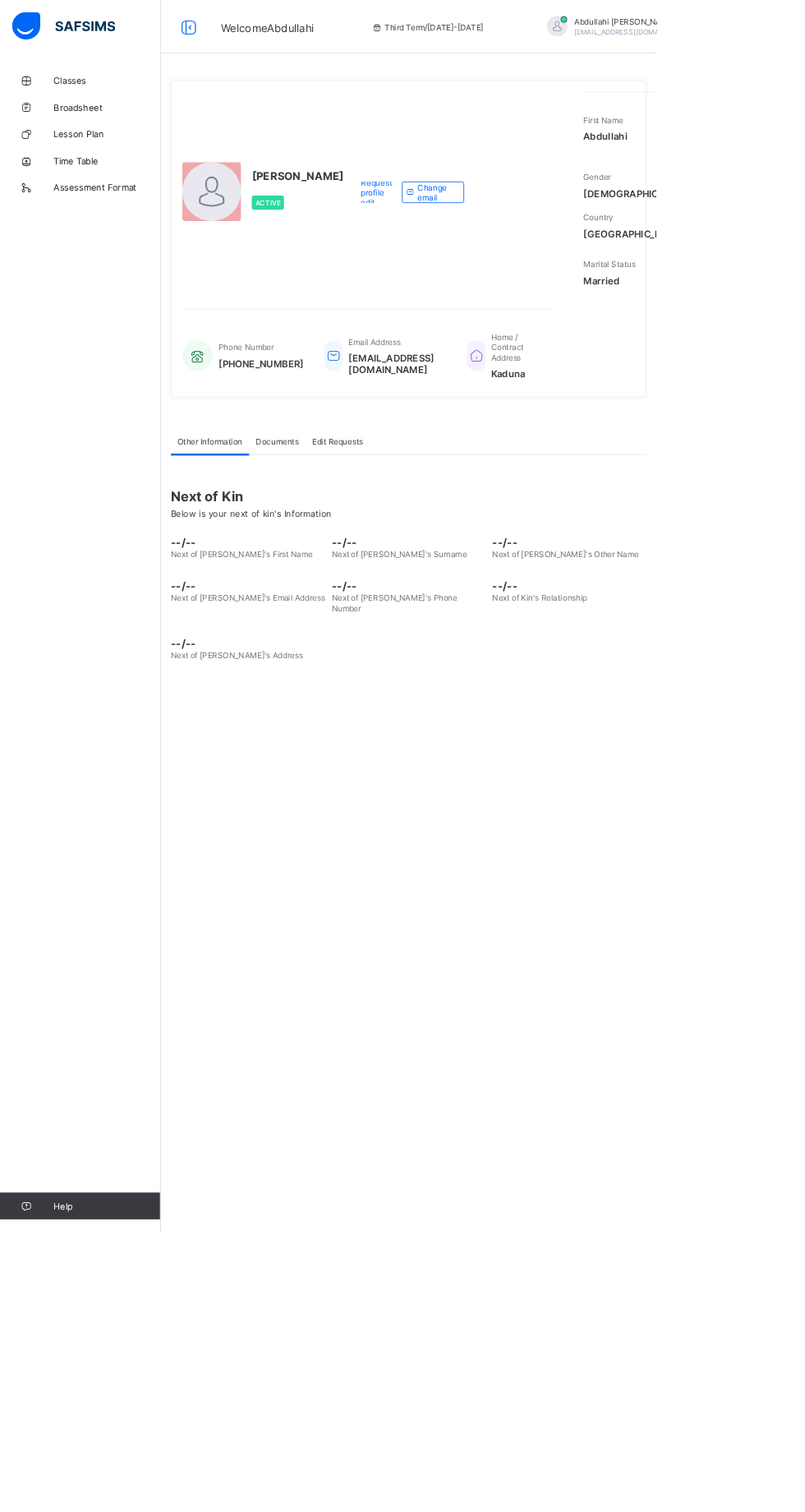 click on "Classes" at bounding box center (131, 99) 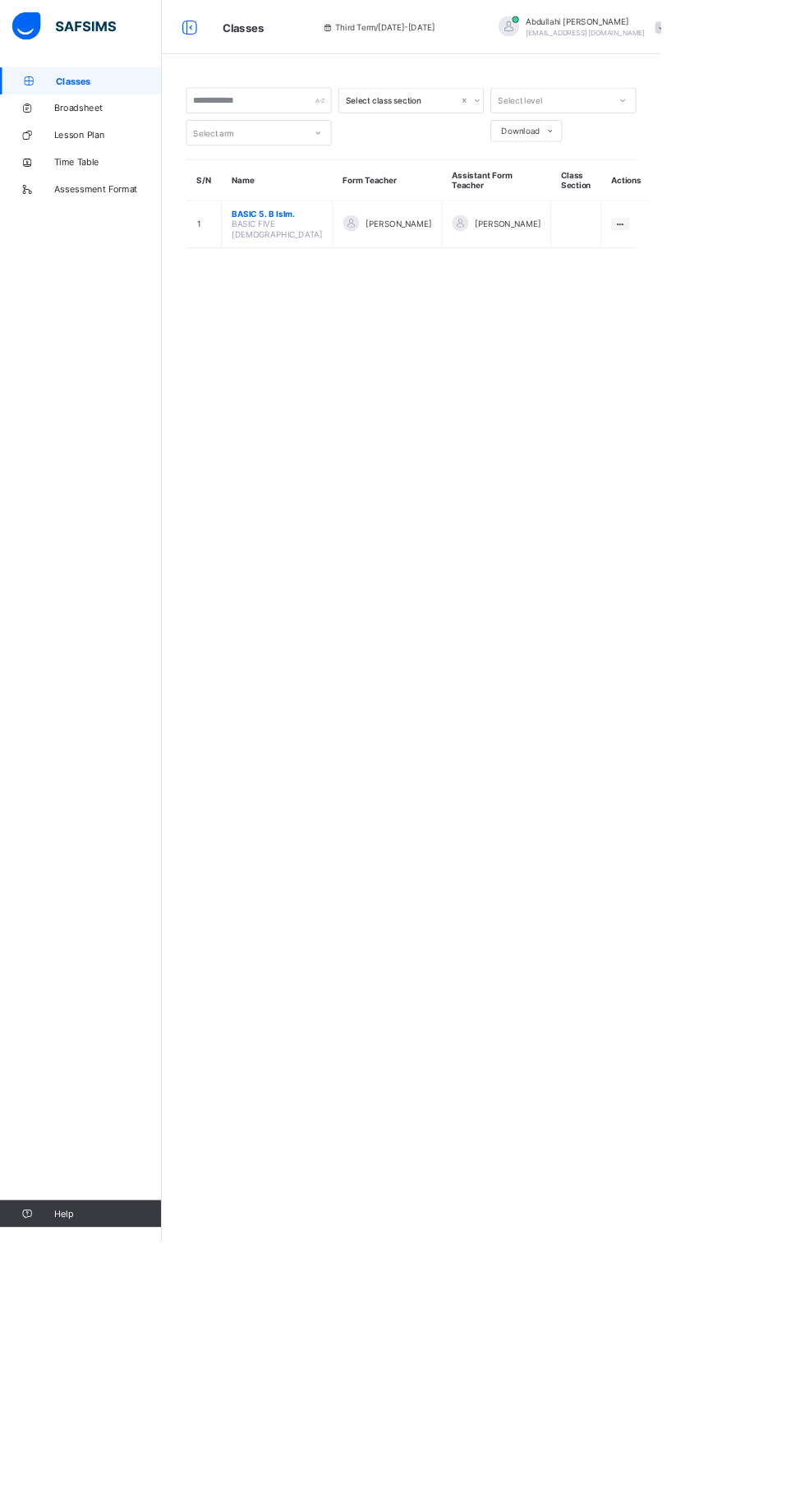 click on "BASIC 5.   B Islm." at bounding box center (338, 260) 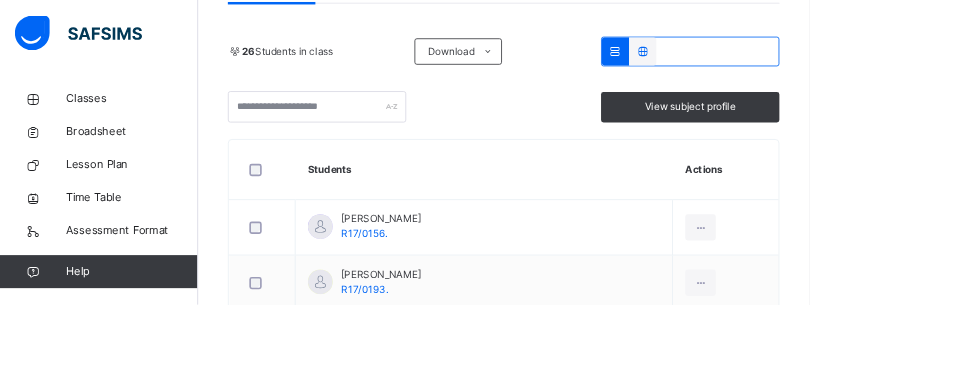 scroll, scrollTop: 438, scrollLeft: 0, axis: vertical 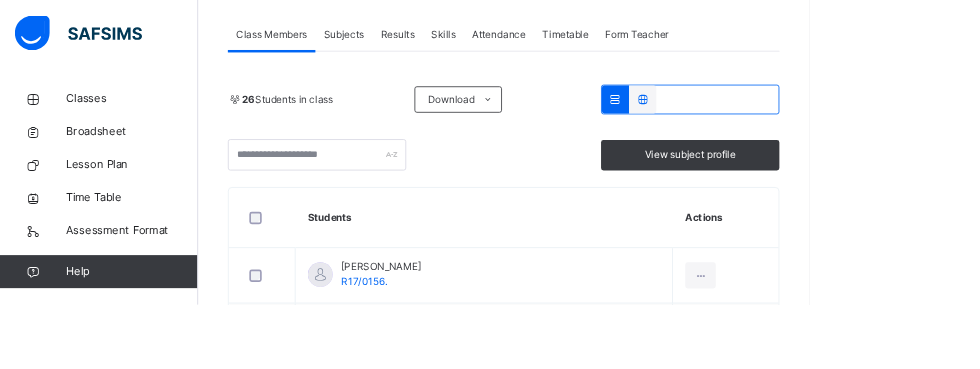 click on "Subjects" at bounding box center (416, 42) 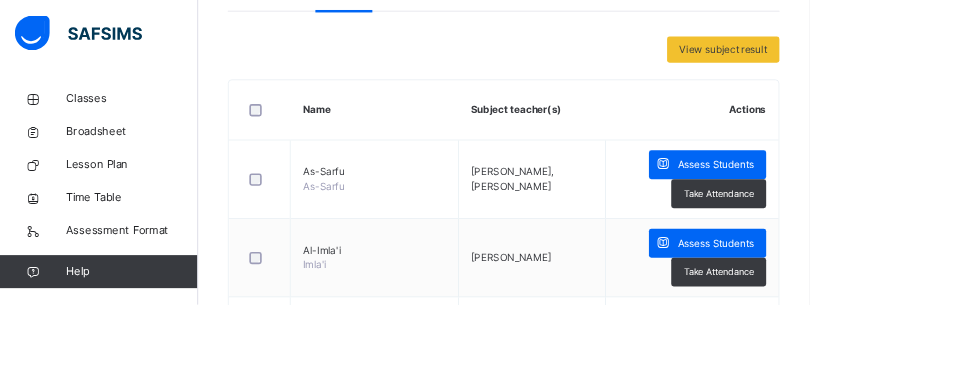 scroll, scrollTop: 531, scrollLeft: 0, axis: vertical 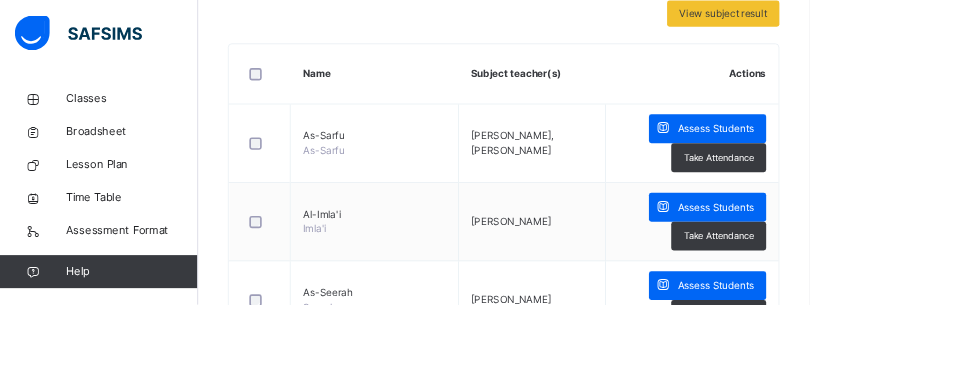 click on "[PERSON_NAME], [PERSON_NAME]" at bounding box center (644, 173) 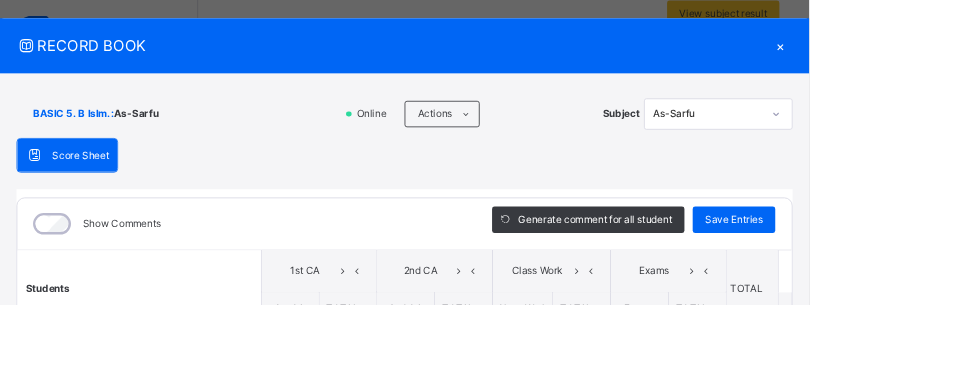 scroll, scrollTop: 117, scrollLeft: 0, axis: vertical 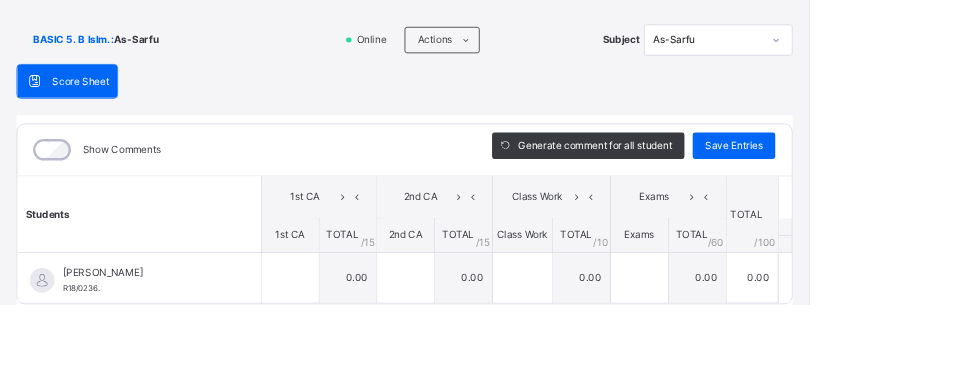 click on "0.00" at bounding box center (421, 336) 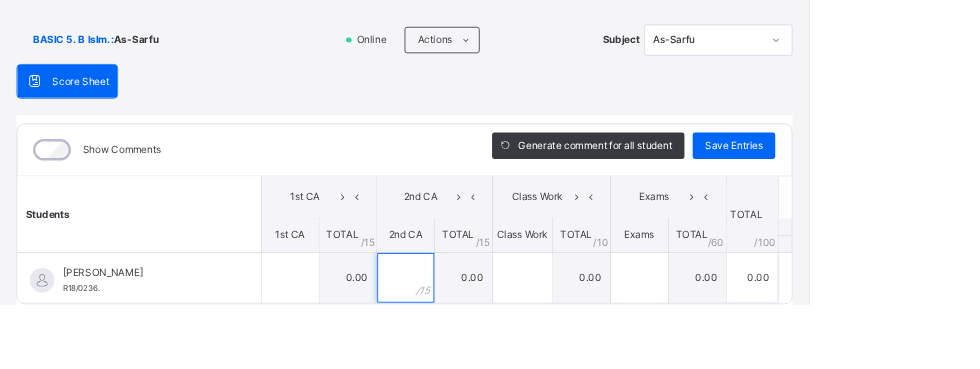 click at bounding box center [491, 337] 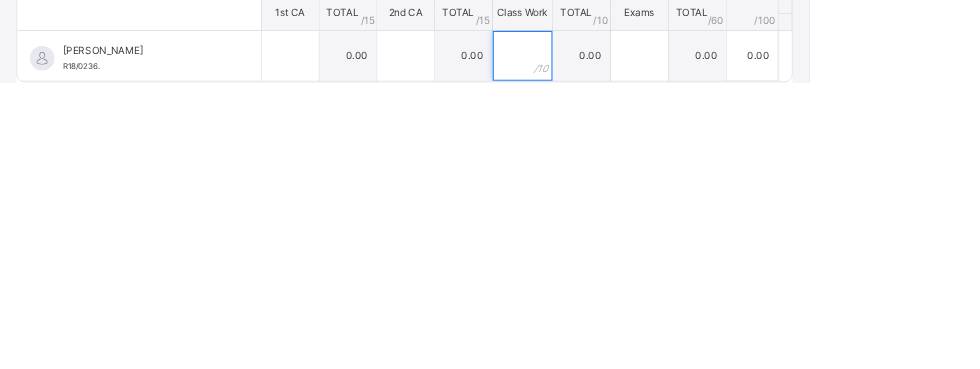 click at bounding box center (633, 337) 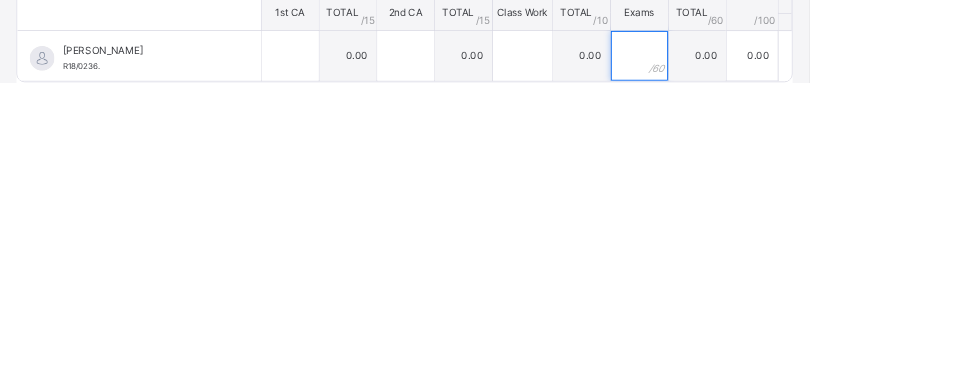 click at bounding box center (774, 337) 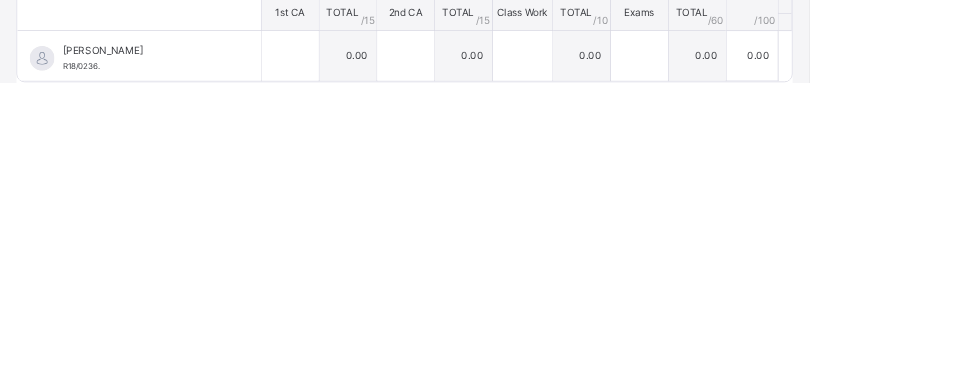 click on "0.00" at bounding box center [910, 336] 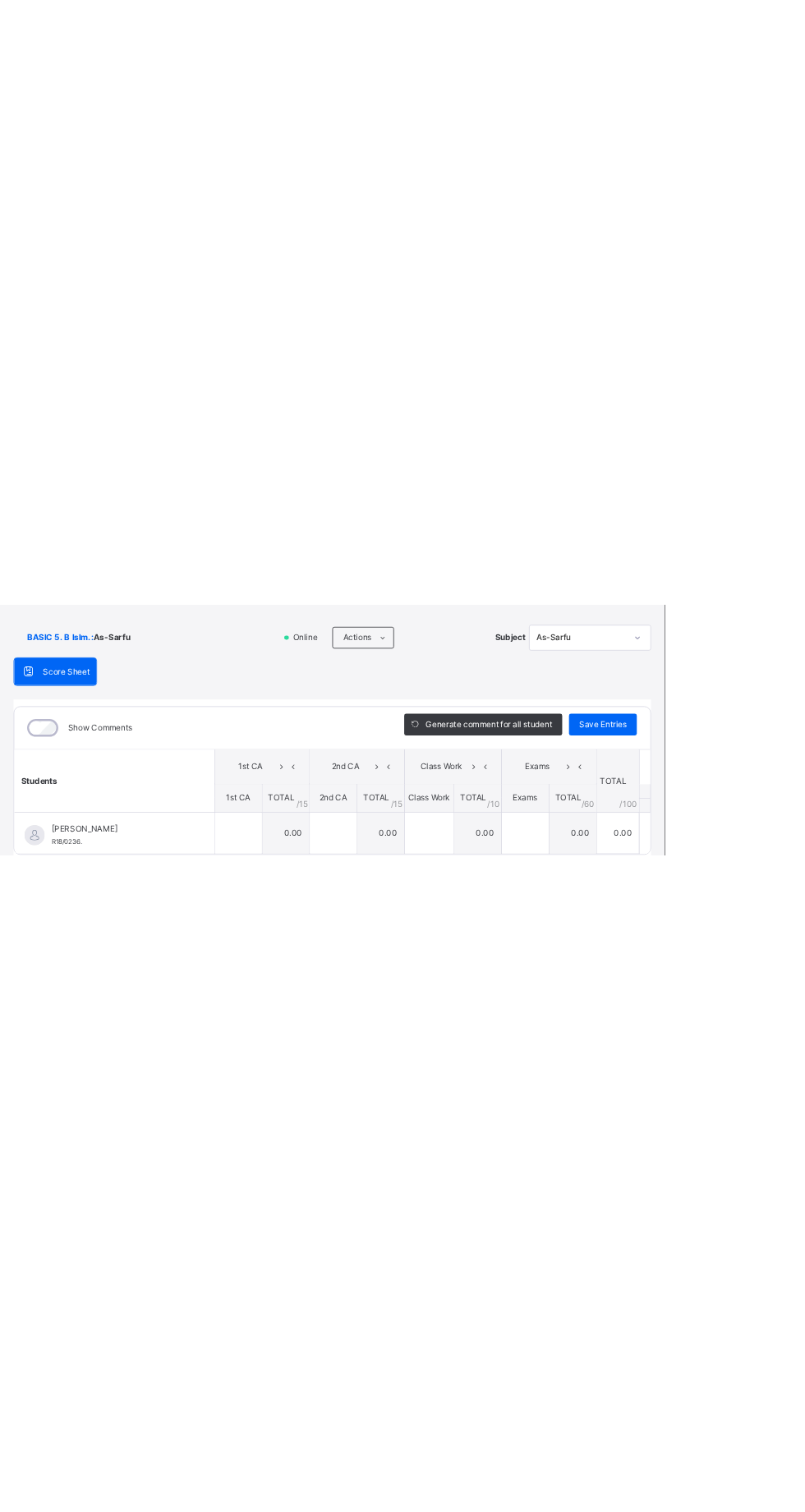 scroll, scrollTop: 0, scrollLeft: 0, axis: both 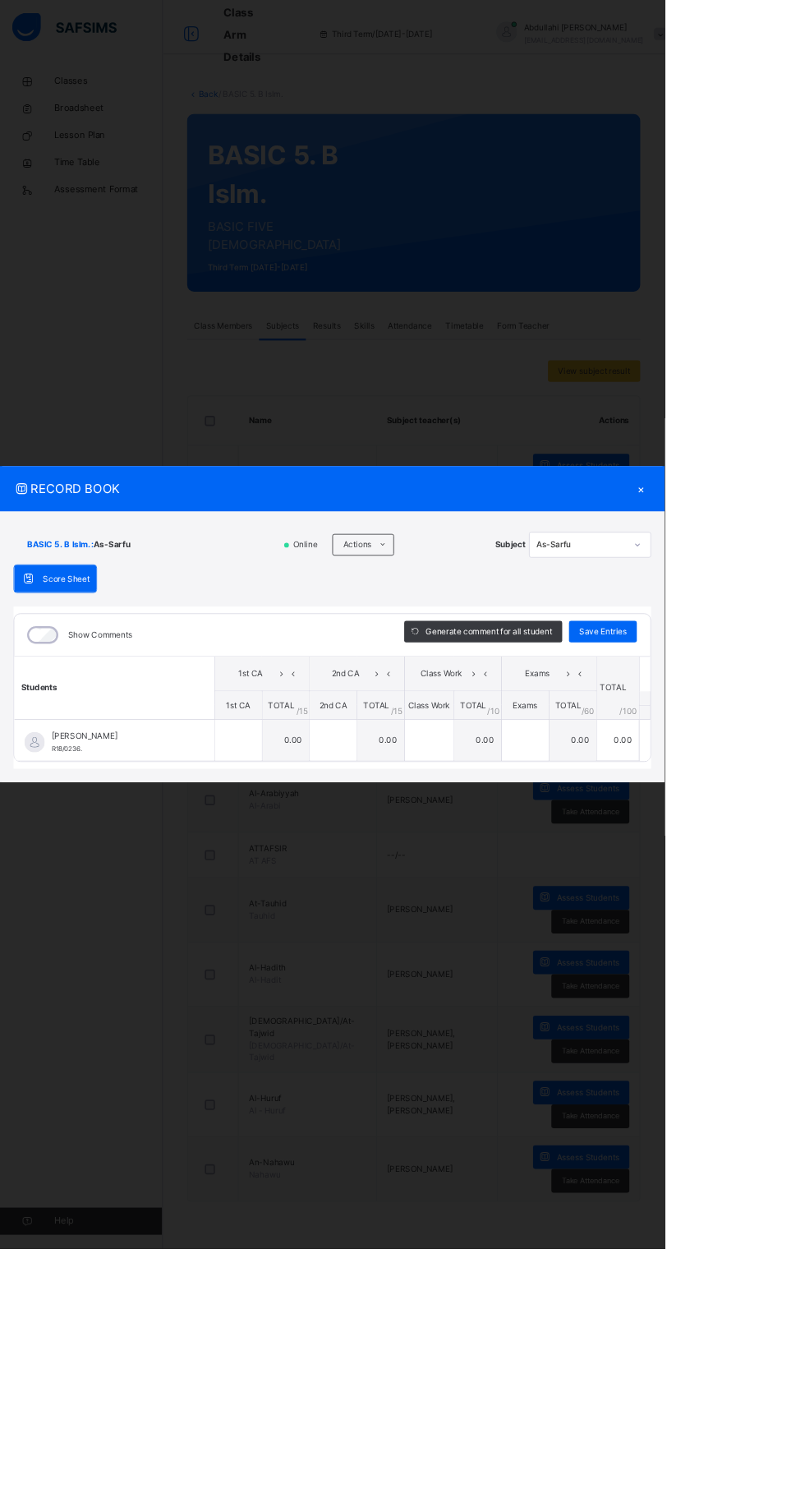 click on "2nd CA" at bounding box center [432, 816] 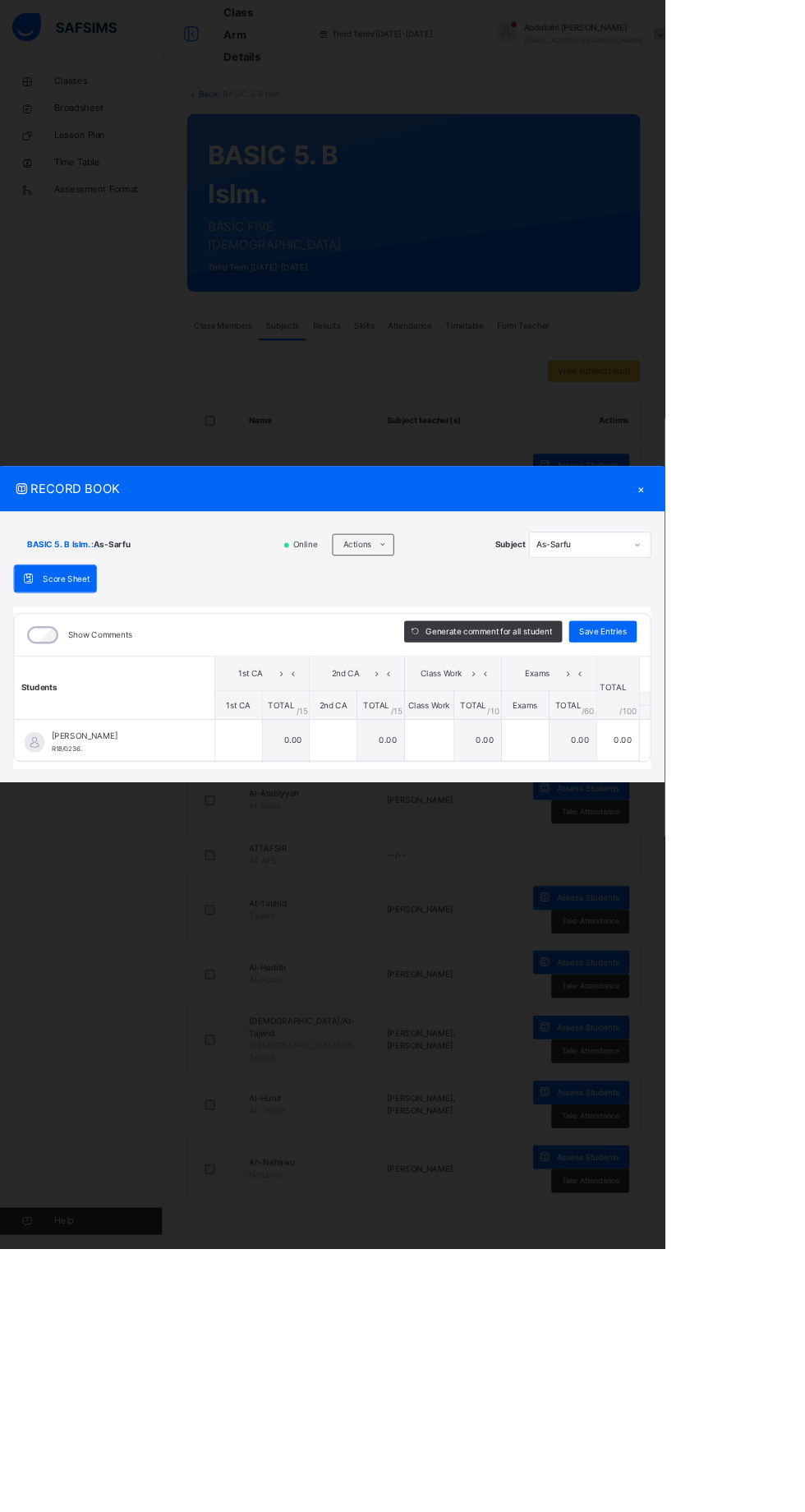 click on "Show Comments" at bounding box center (241, 769) 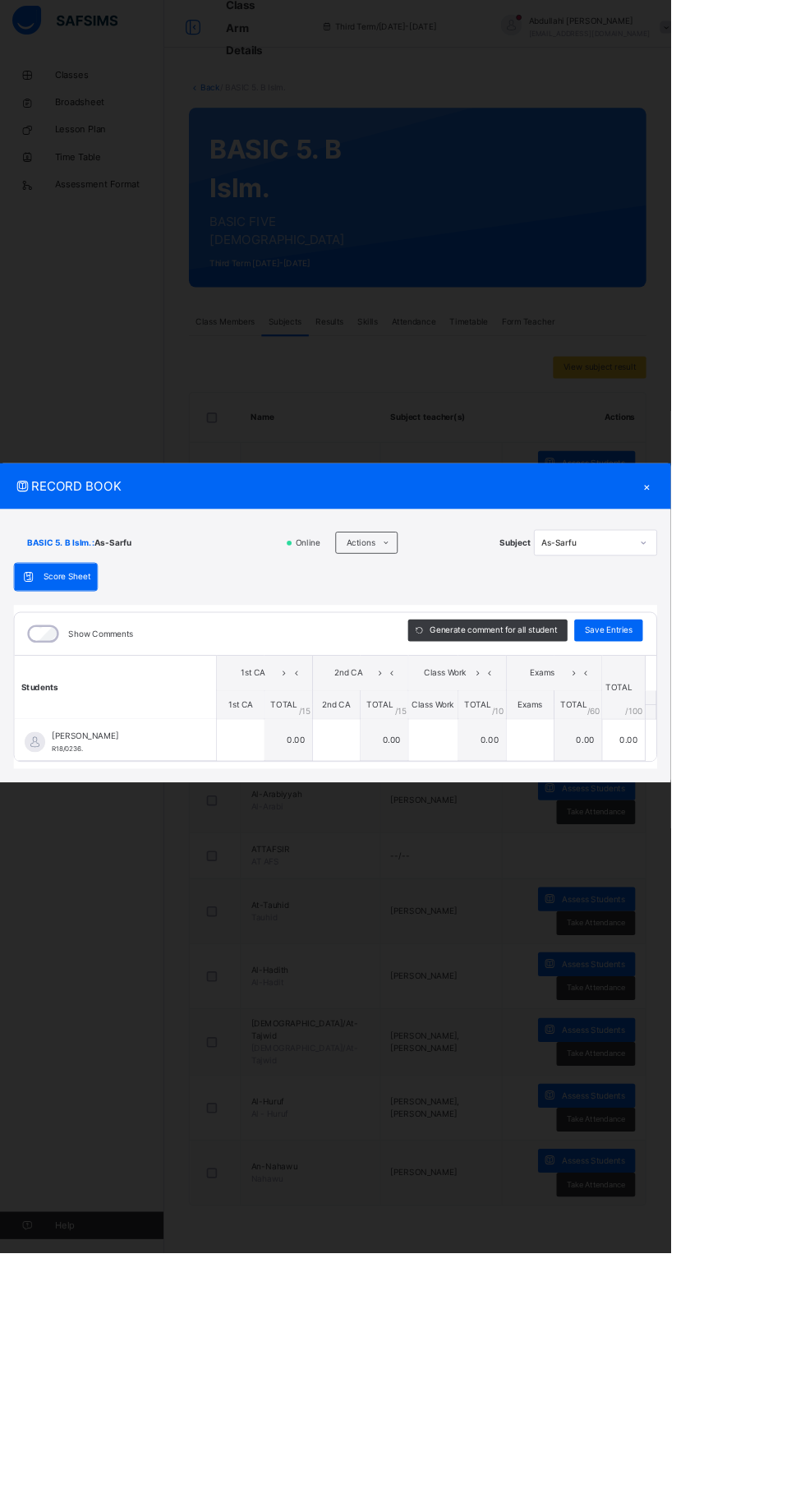click on "Generate comment for all student" at bounding box center [585, 765] 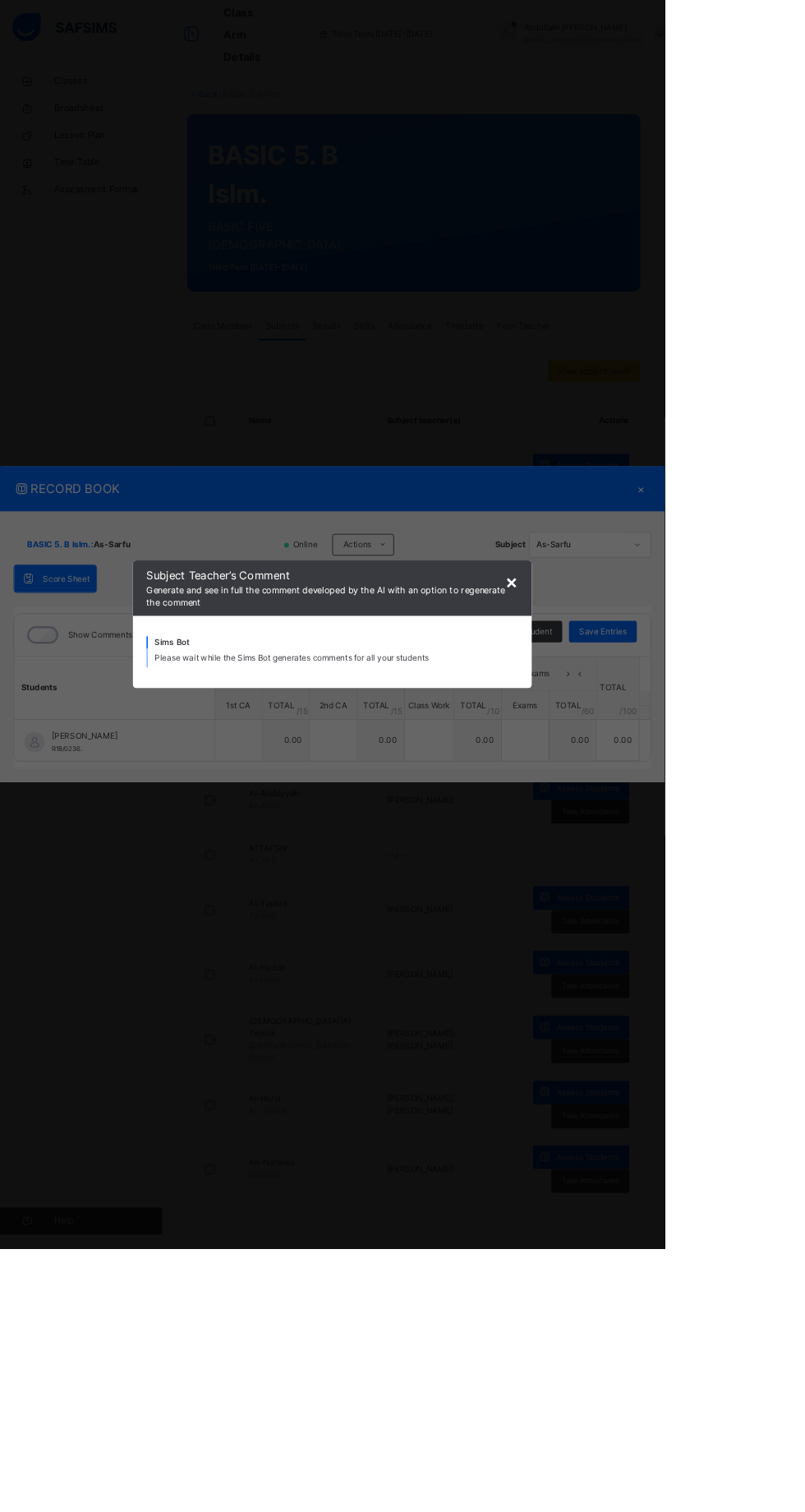 click on "Sims Bot Please wait while the Sims Bot generates comments for all your students" at bounding box center (402, 790) 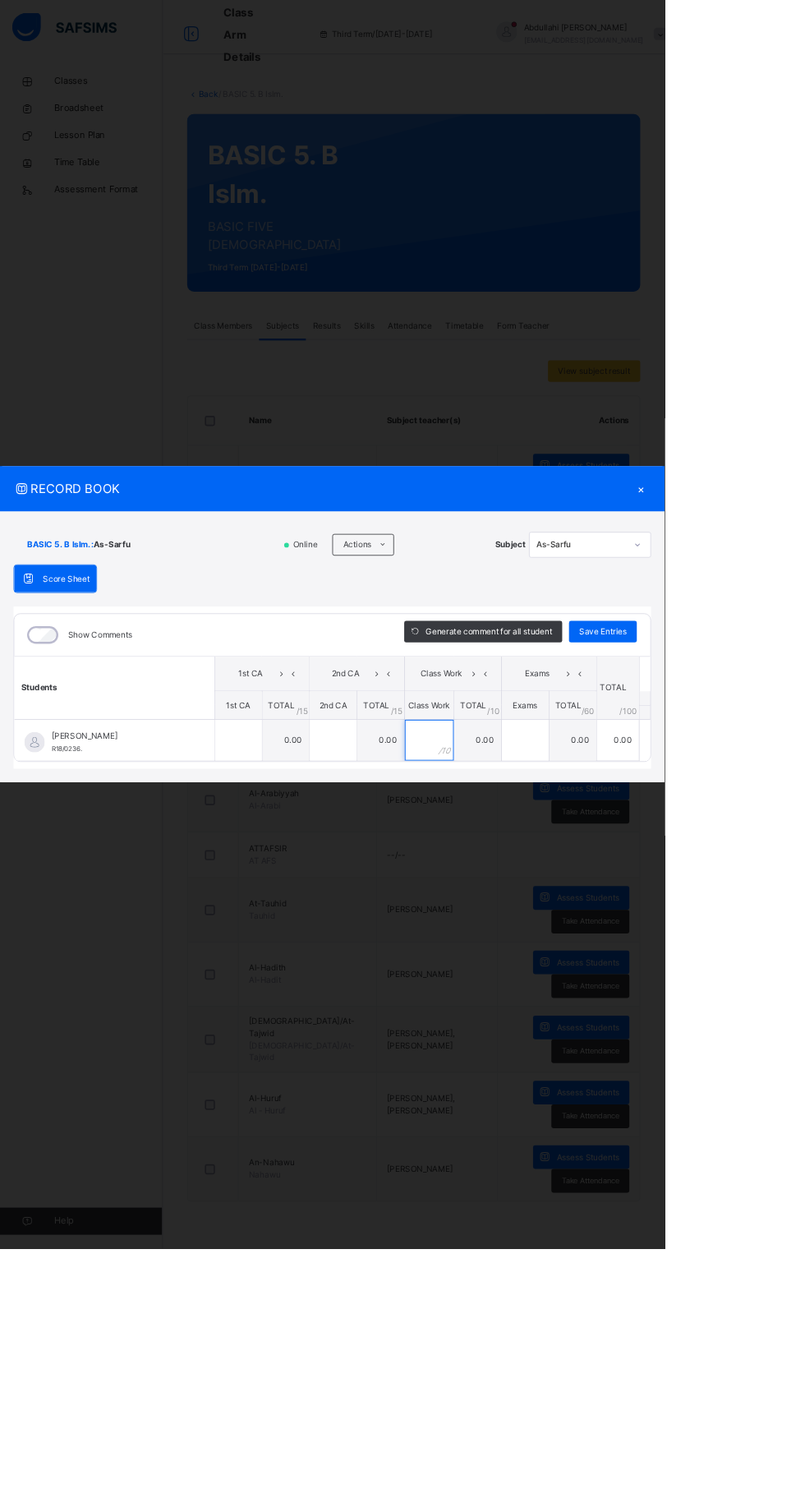click at bounding box center [520, 897] 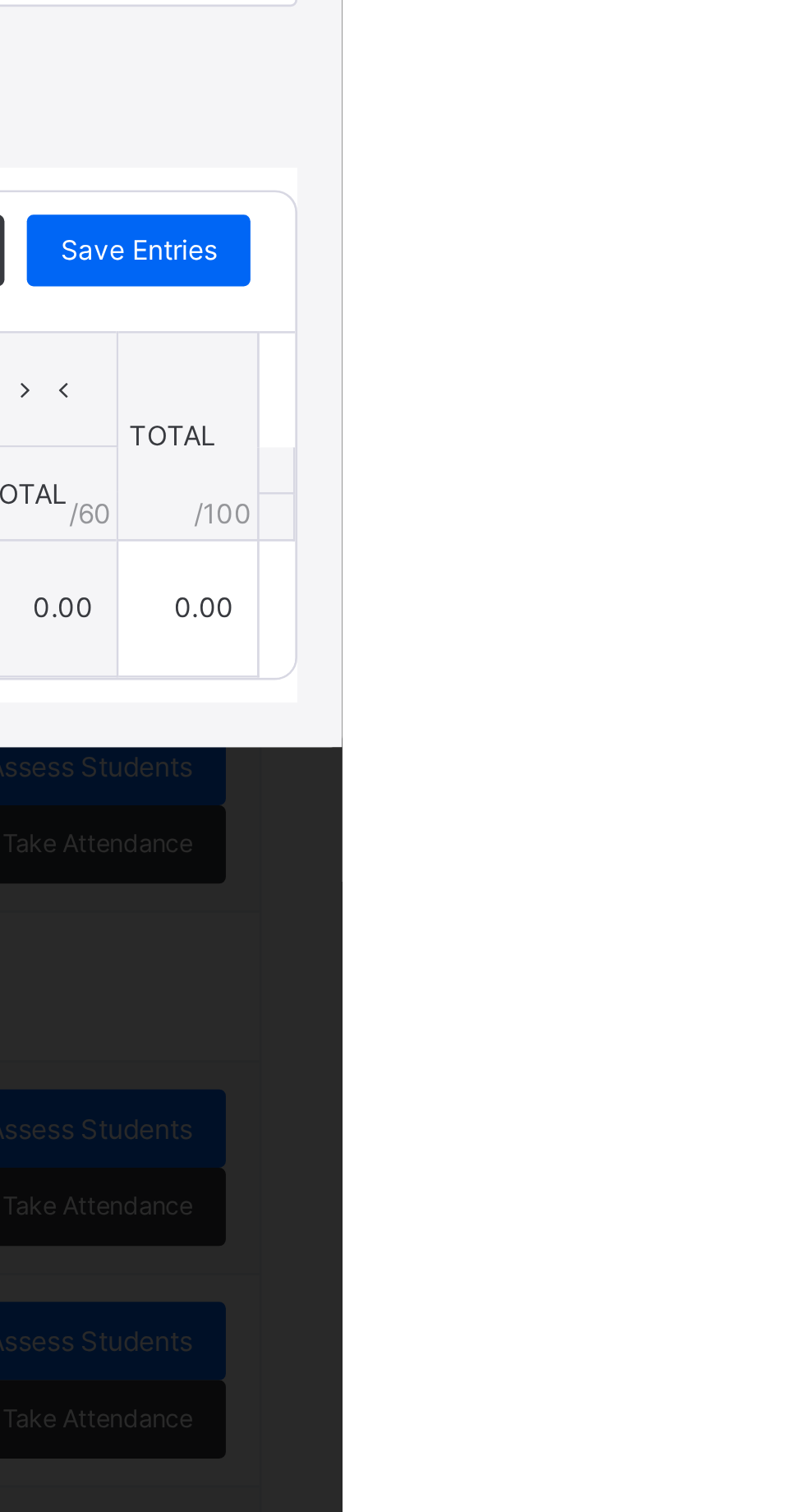click on "×" at bounding box center (776, 592) 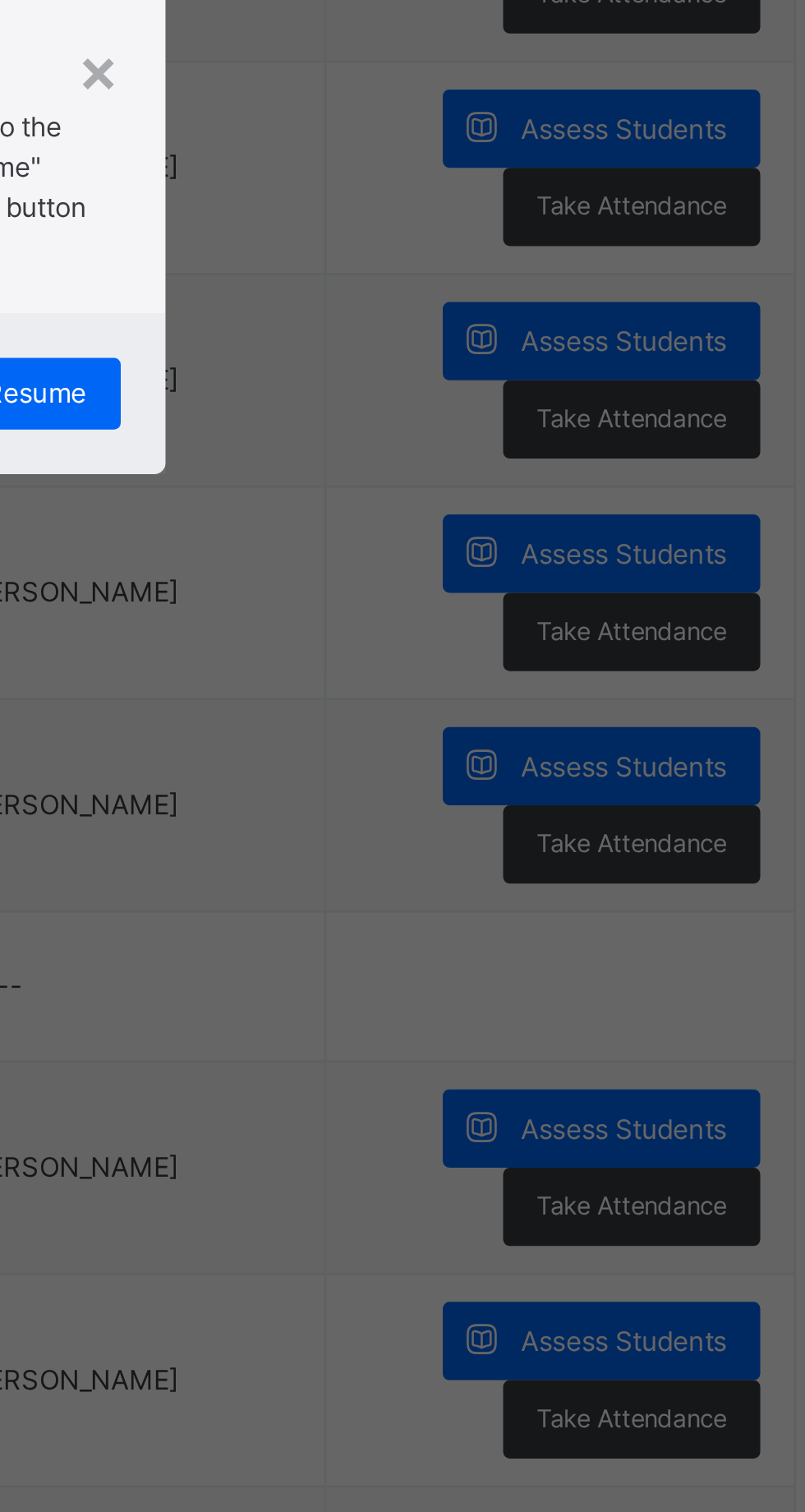click on "×" at bounding box center [519, 698] 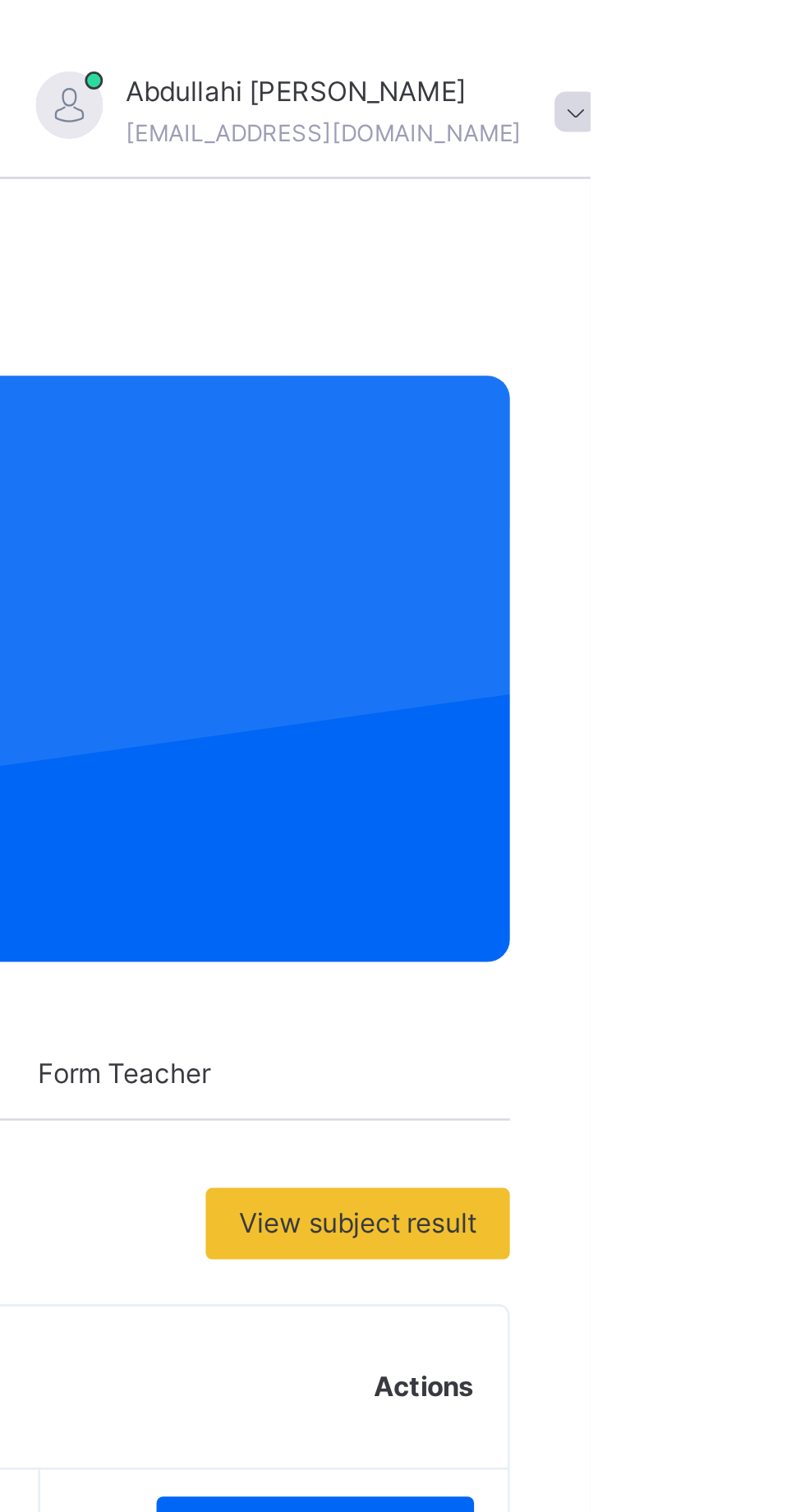 click at bounding box center (799, 41) 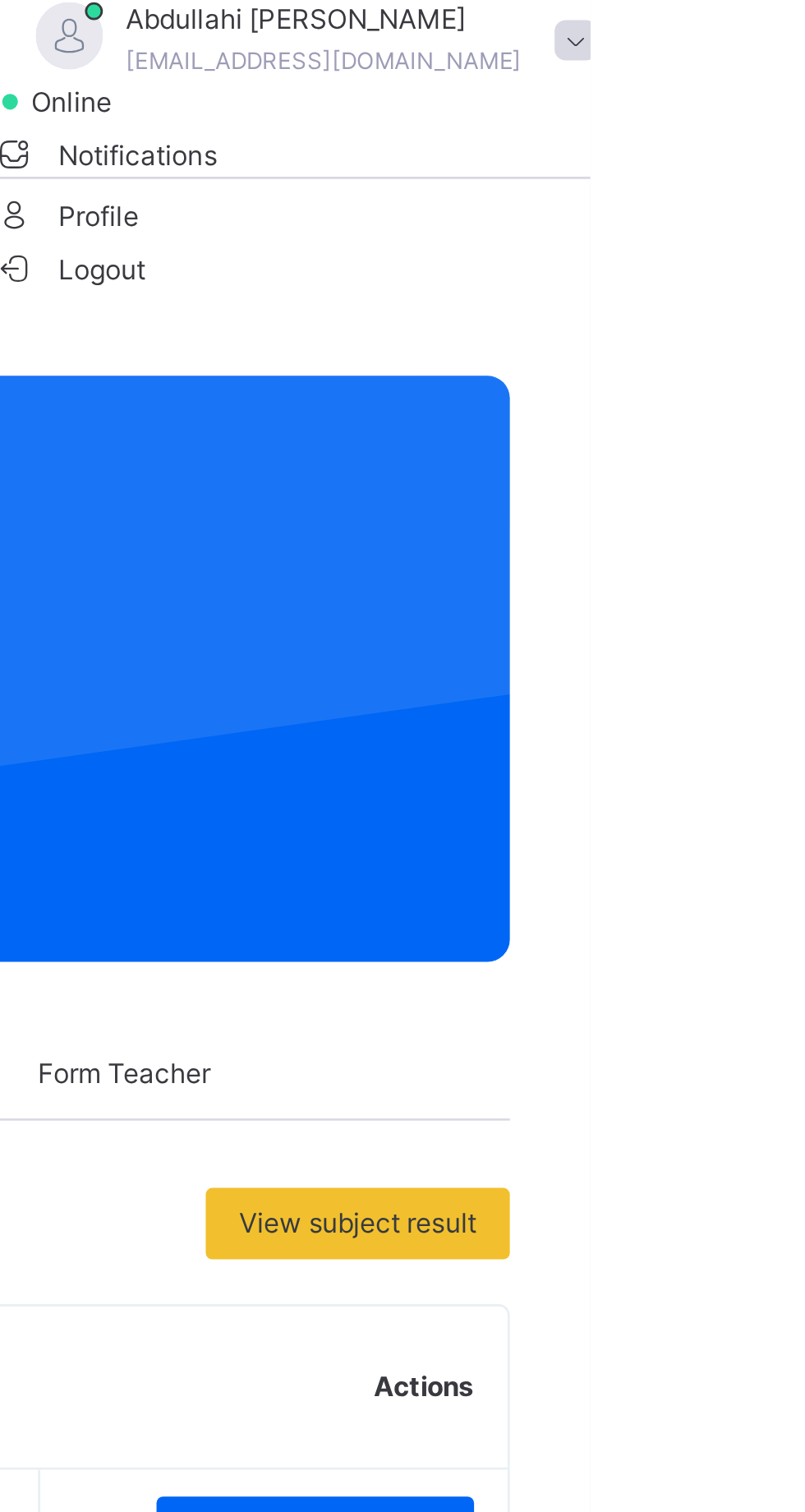 click on "Logout" at bounding box center (613, 99) 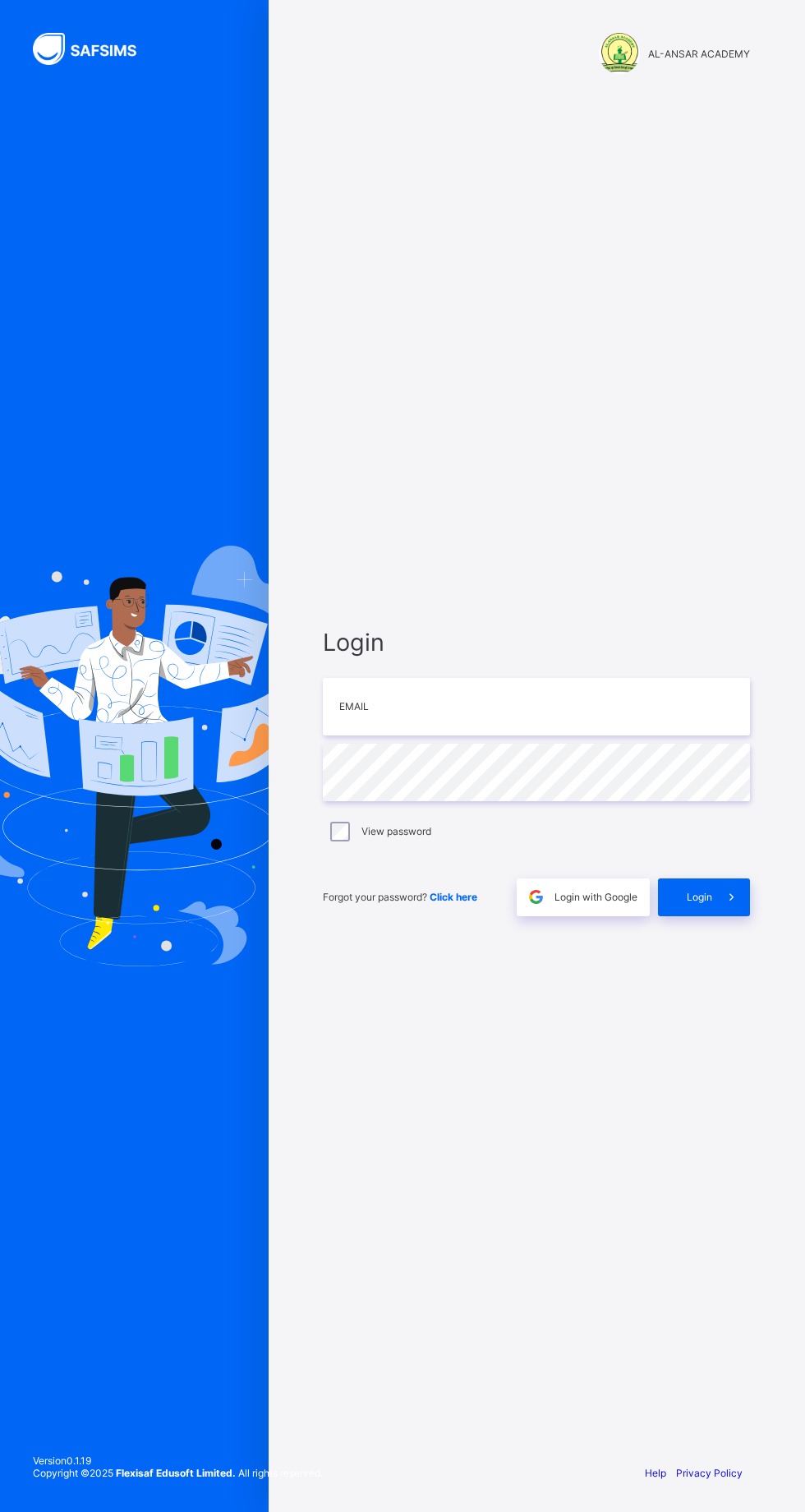 scroll, scrollTop: 0, scrollLeft: 0, axis: both 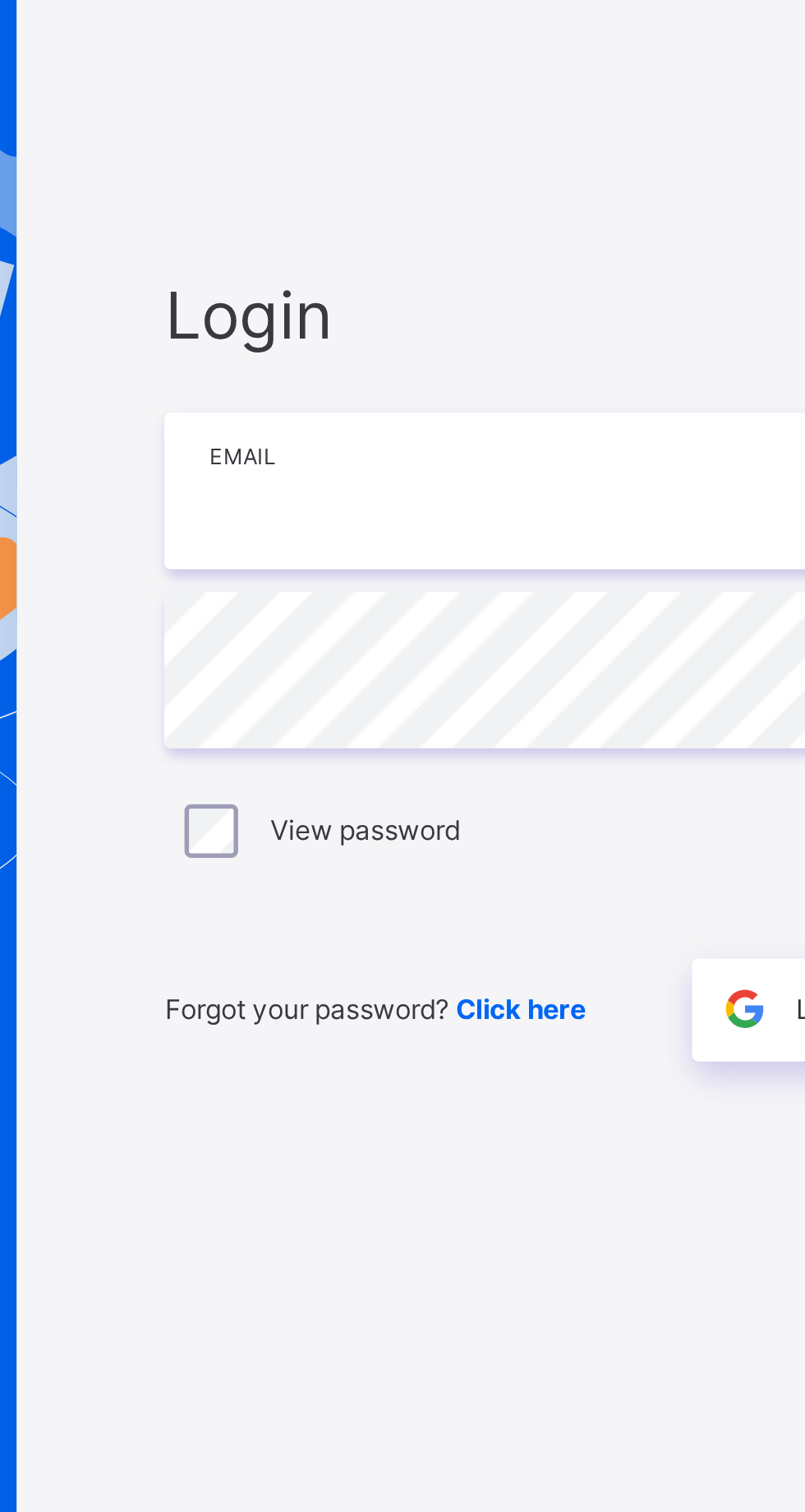 click at bounding box center (536, 707) 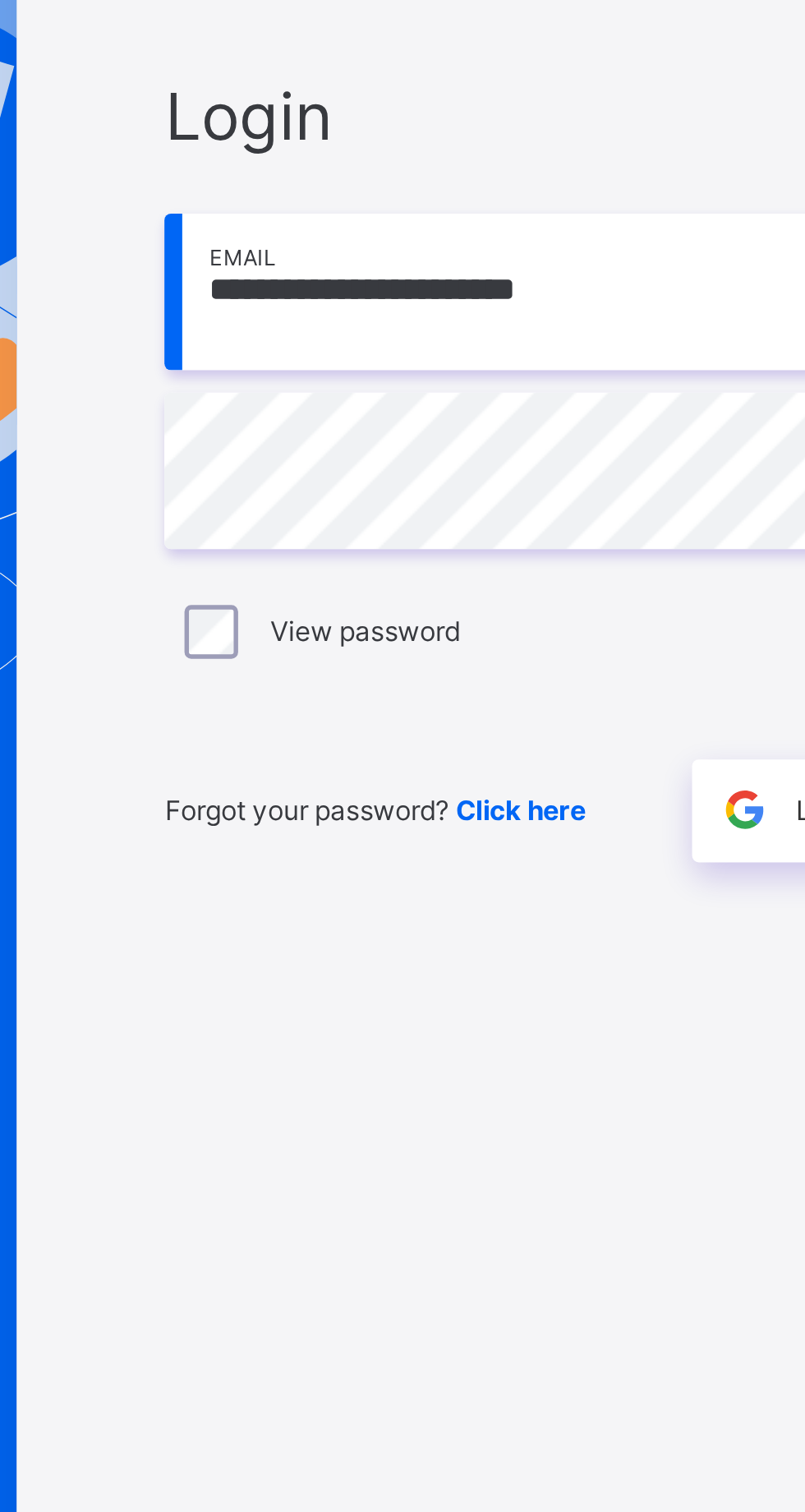 type on "**********" 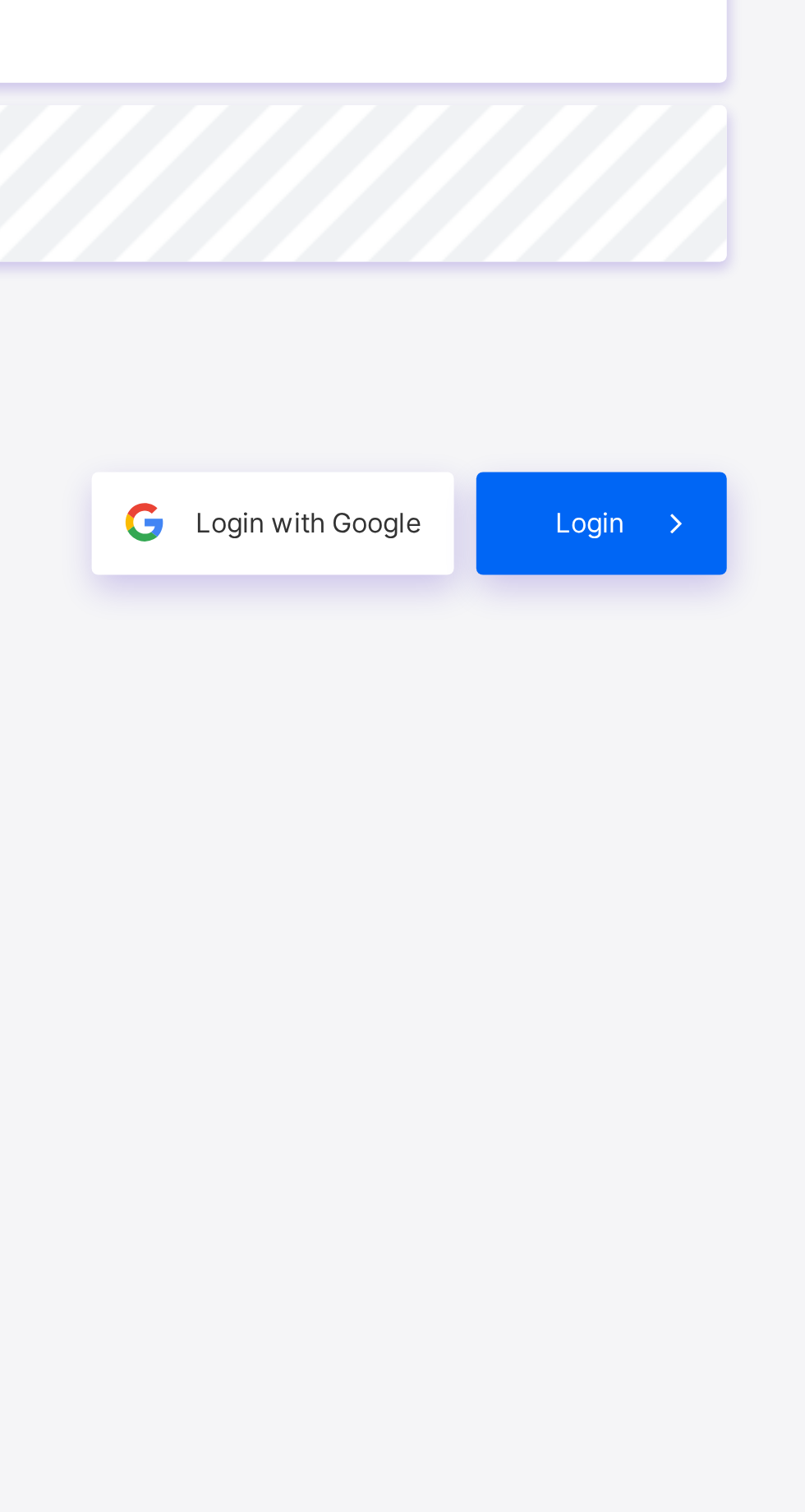 click at bounding box center (731, 897) 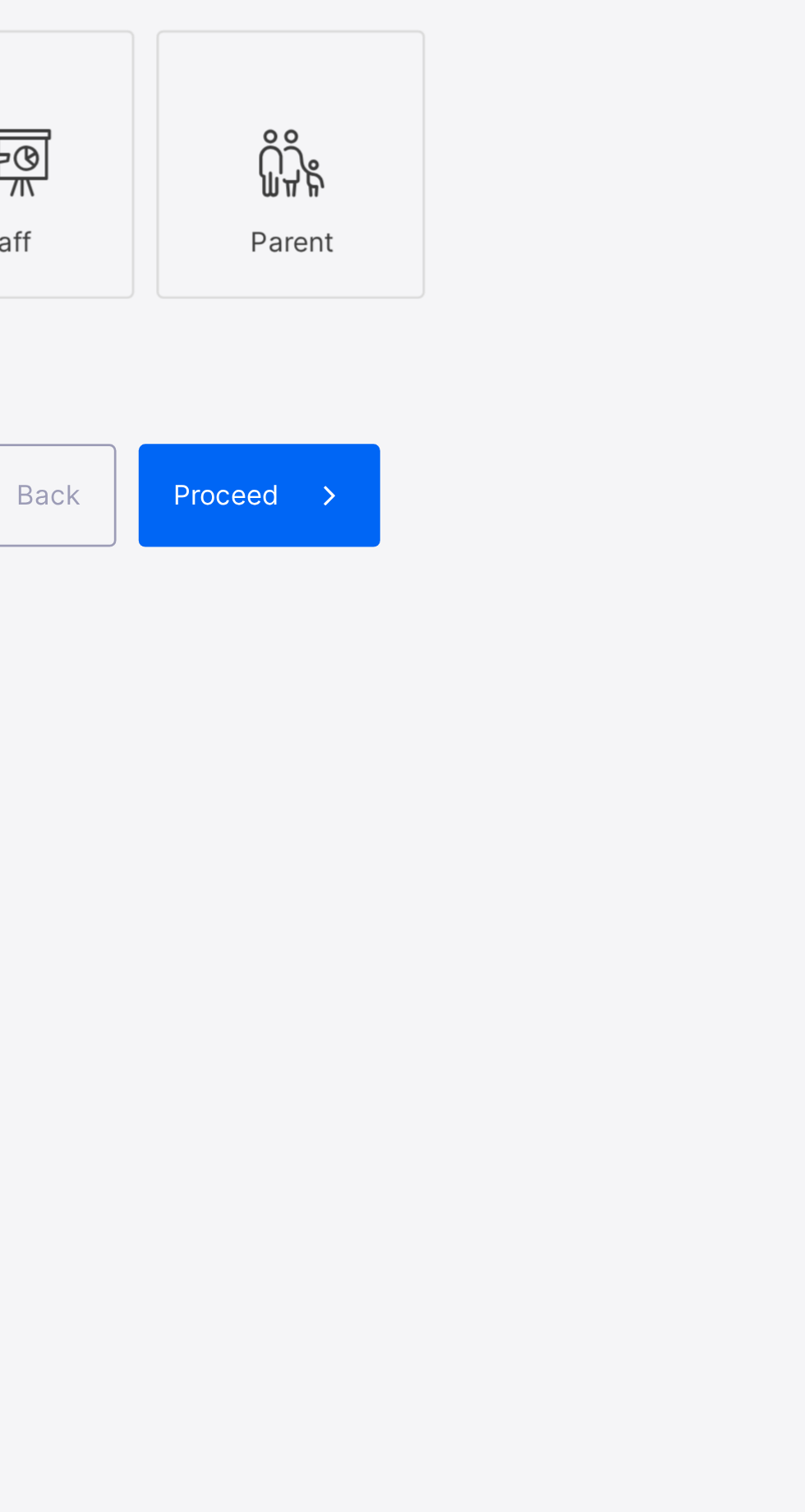 click at bounding box center (483, 749) 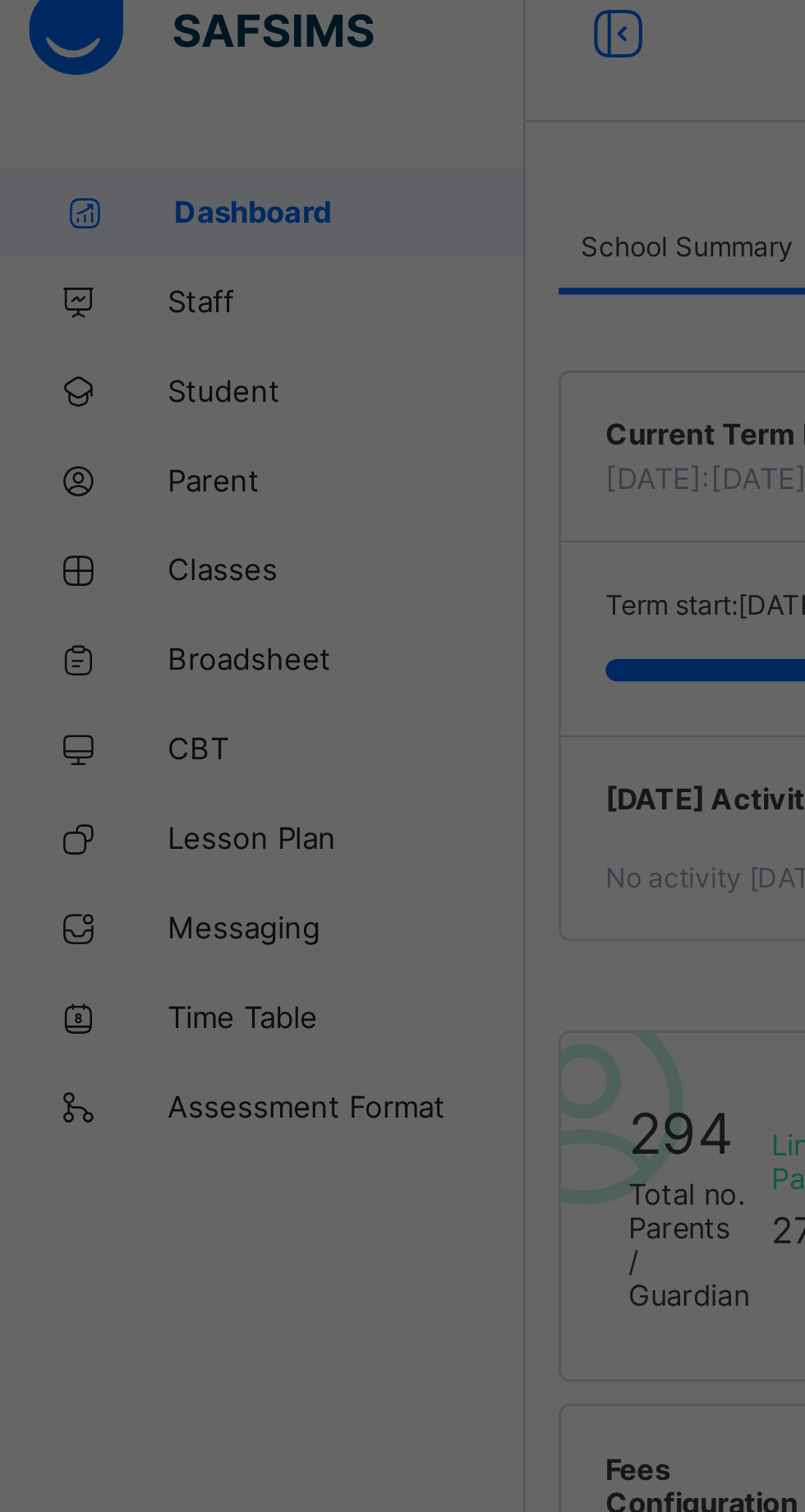 click on "× How likely are you to recommend SAFSIMS to other schools? 0 1 2 3 4 5 6 7 8 9 10 Not at all likely Extremely likely Submit Close" at bounding box center (402, 756) 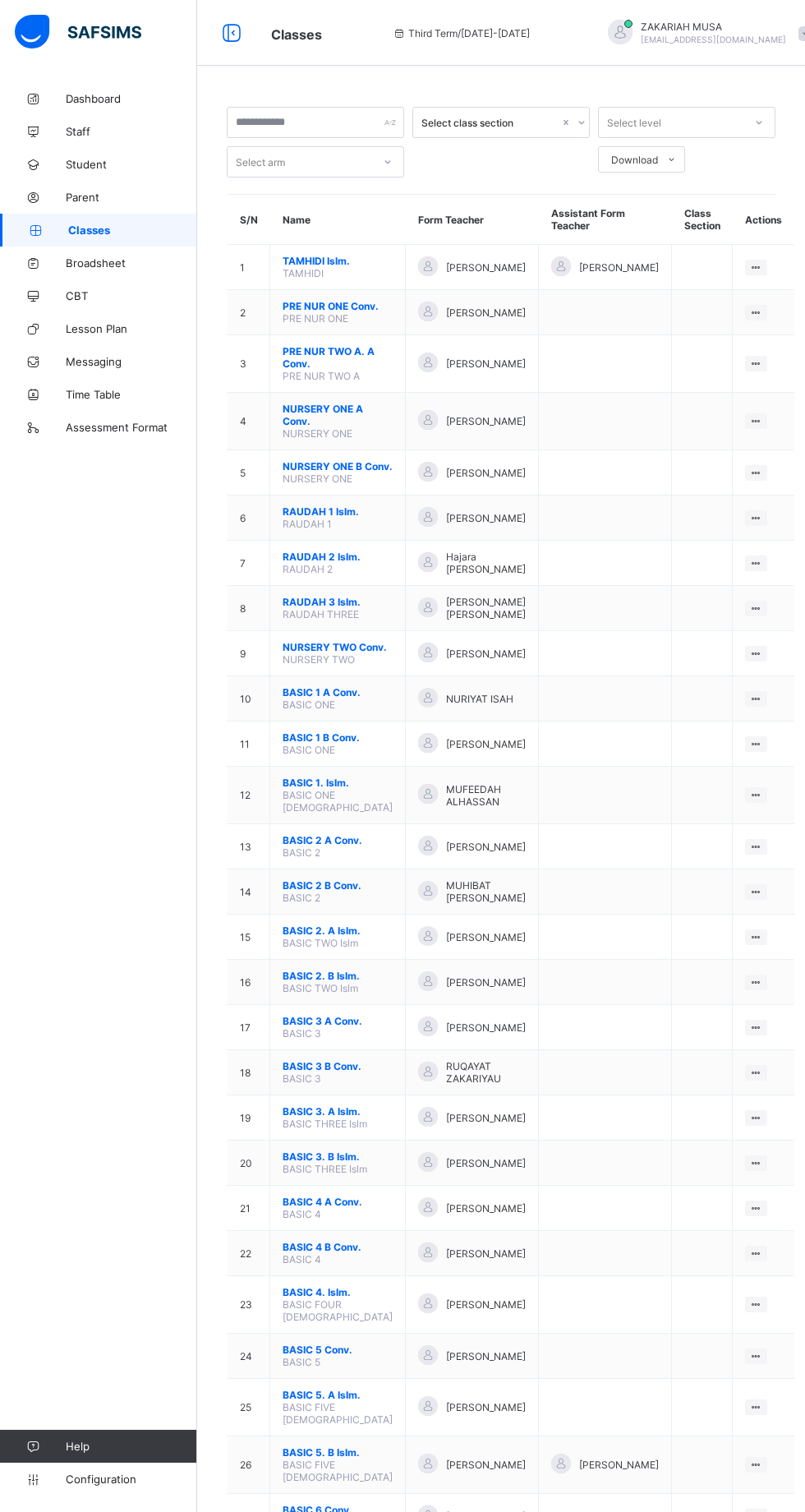 scroll, scrollTop: 0, scrollLeft: 0, axis: both 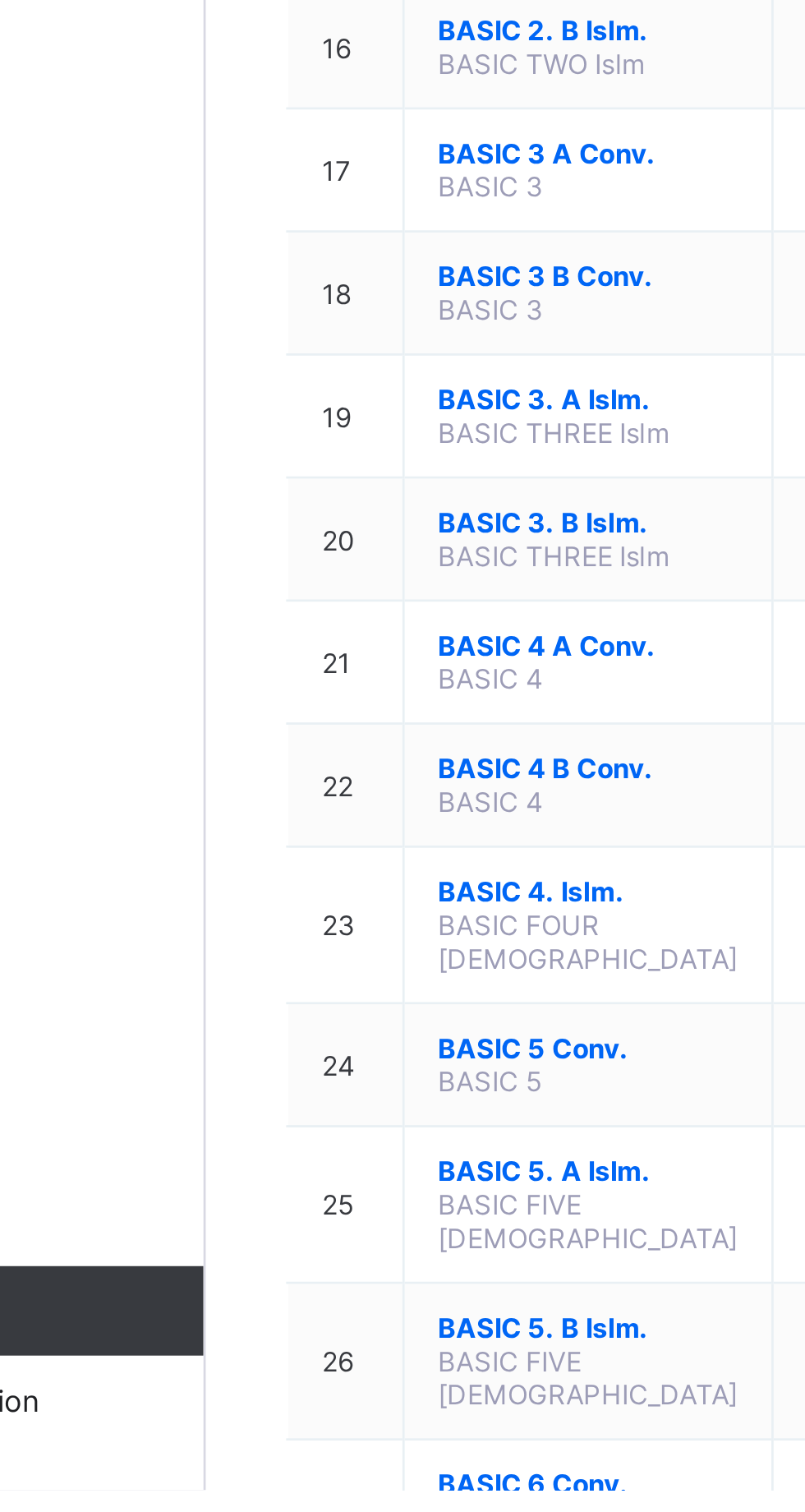 click on "BASIC 5.   B Islm." at bounding box center (338, 1452) 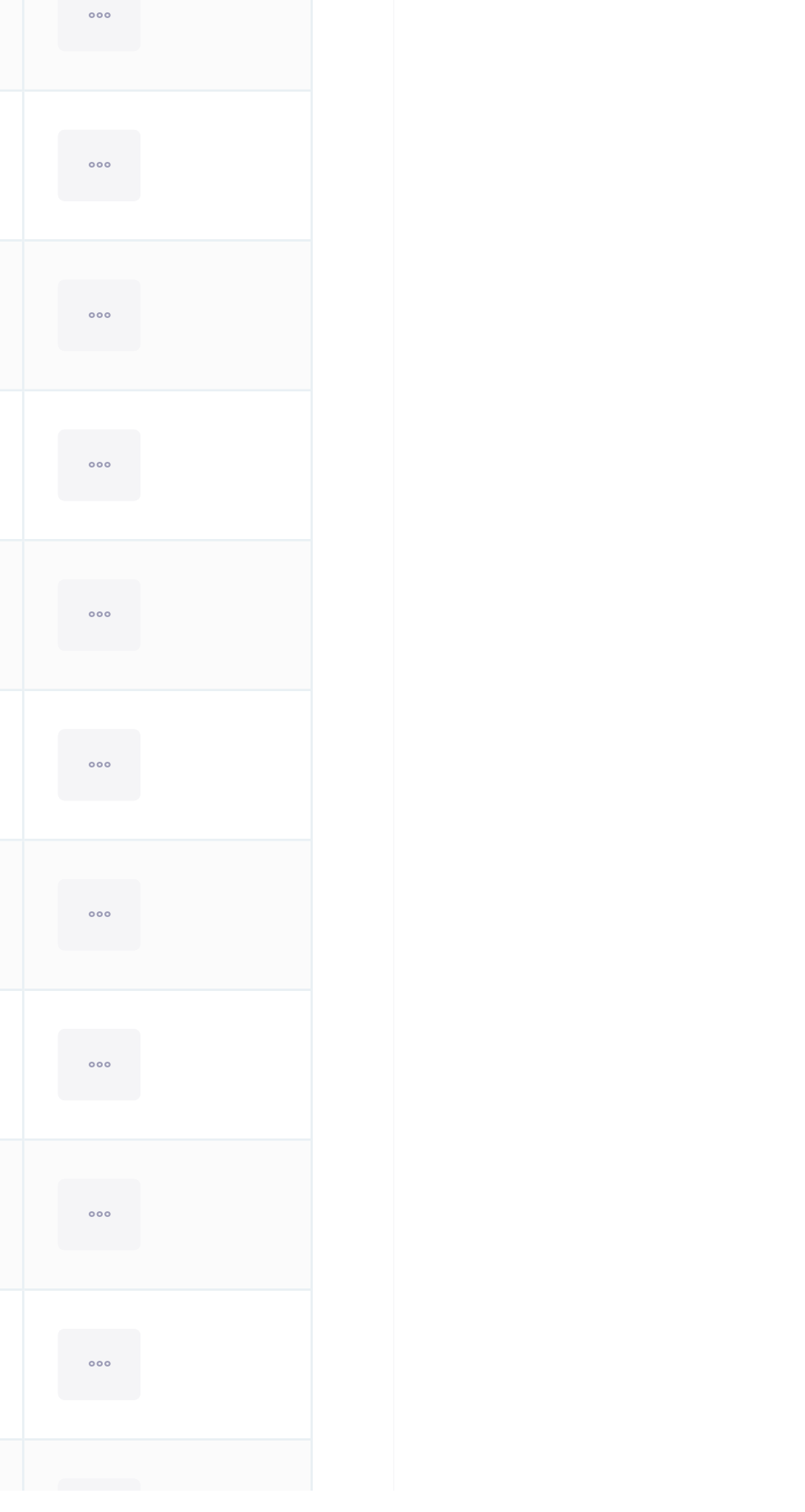 click on "Subjects" at bounding box center (342, 394) 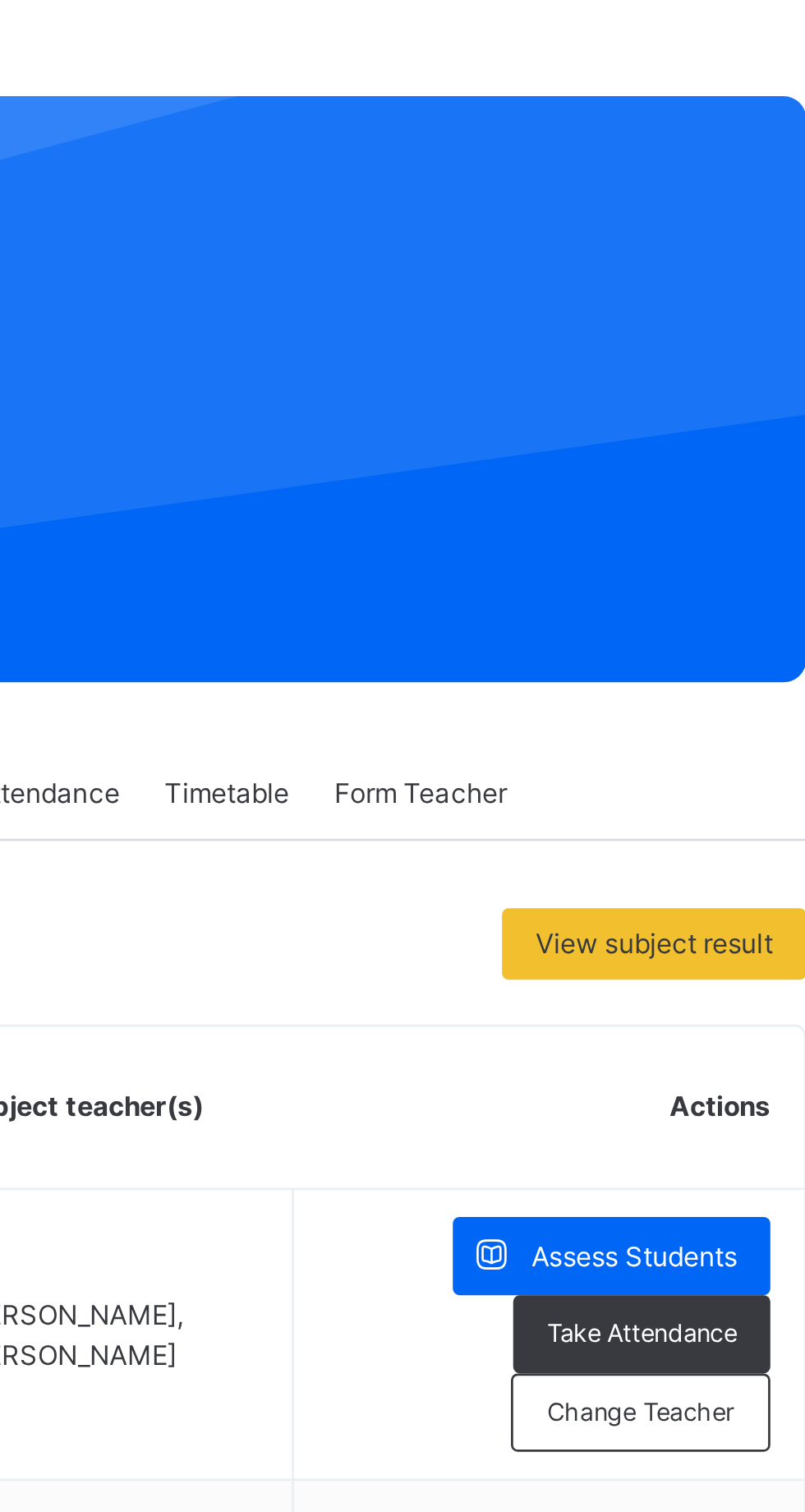 click on "Assess Students" at bounding box center (712, 565) 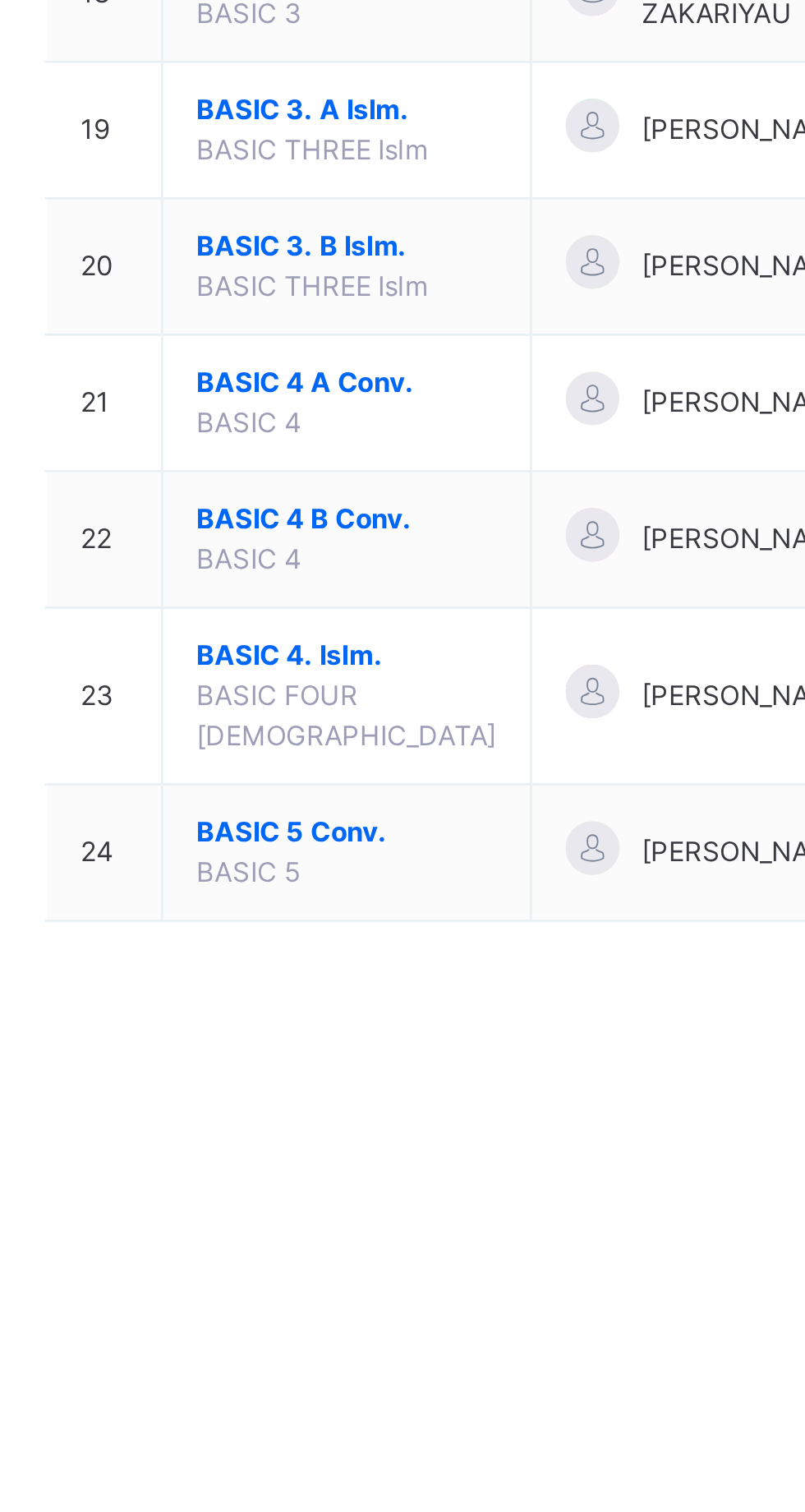 click on "BASIC 5.   B Islm." at bounding box center [338, 1594] 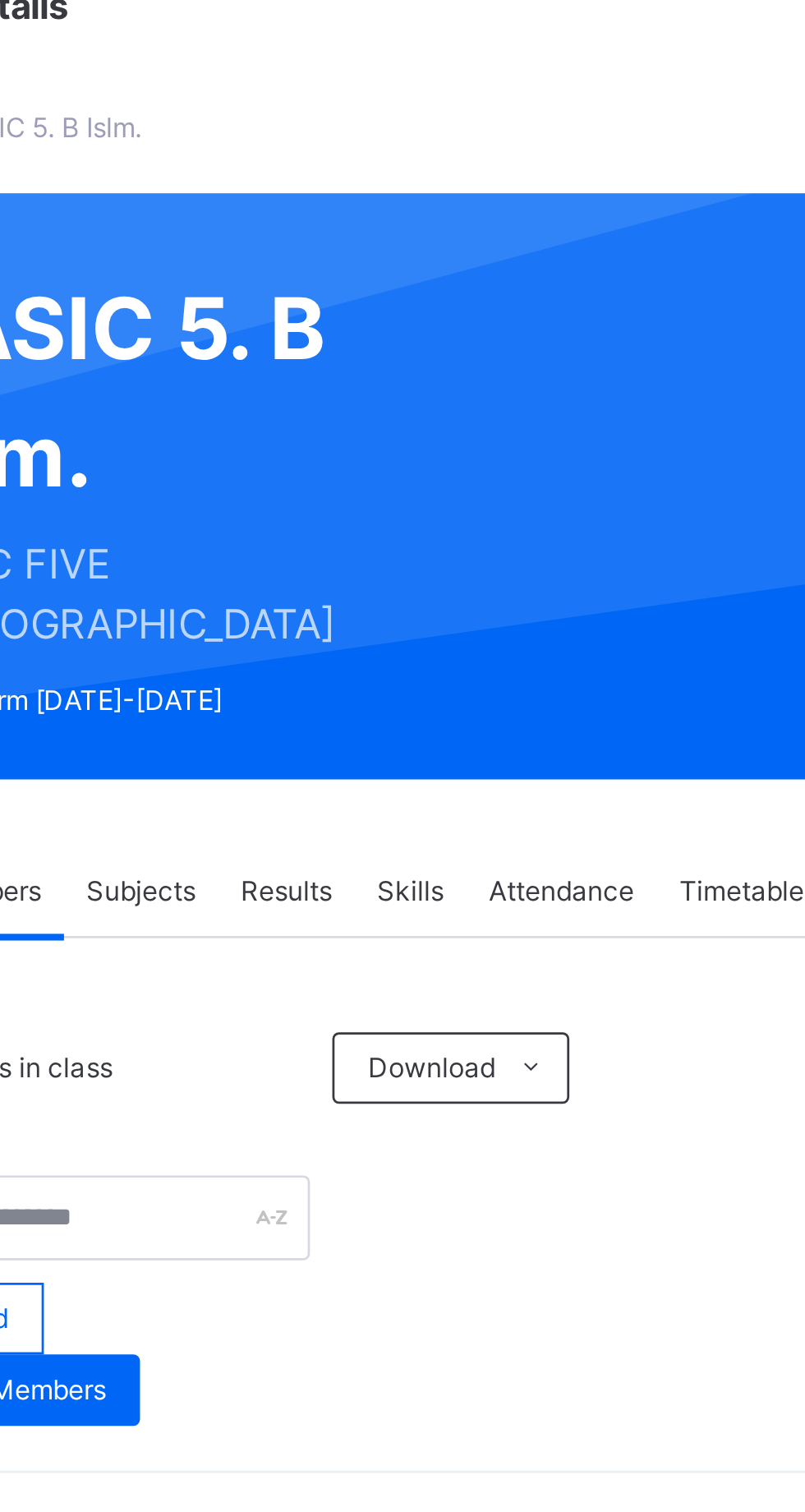 click on "Subjects" at bounding box center (342, 394) 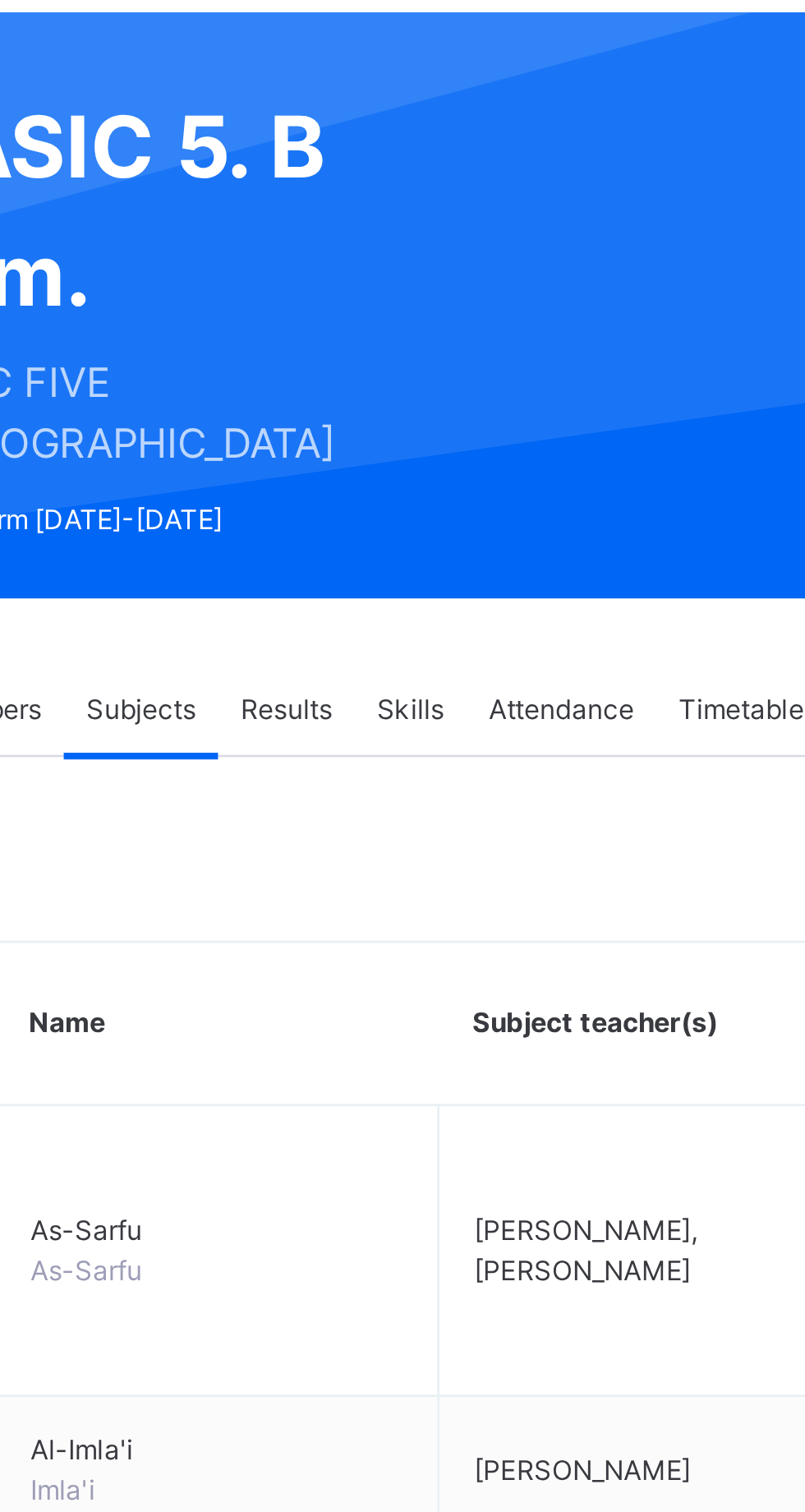 click on "[PERSON_NAME], [PERSON_NAME]" at bounding box center [505, 592] 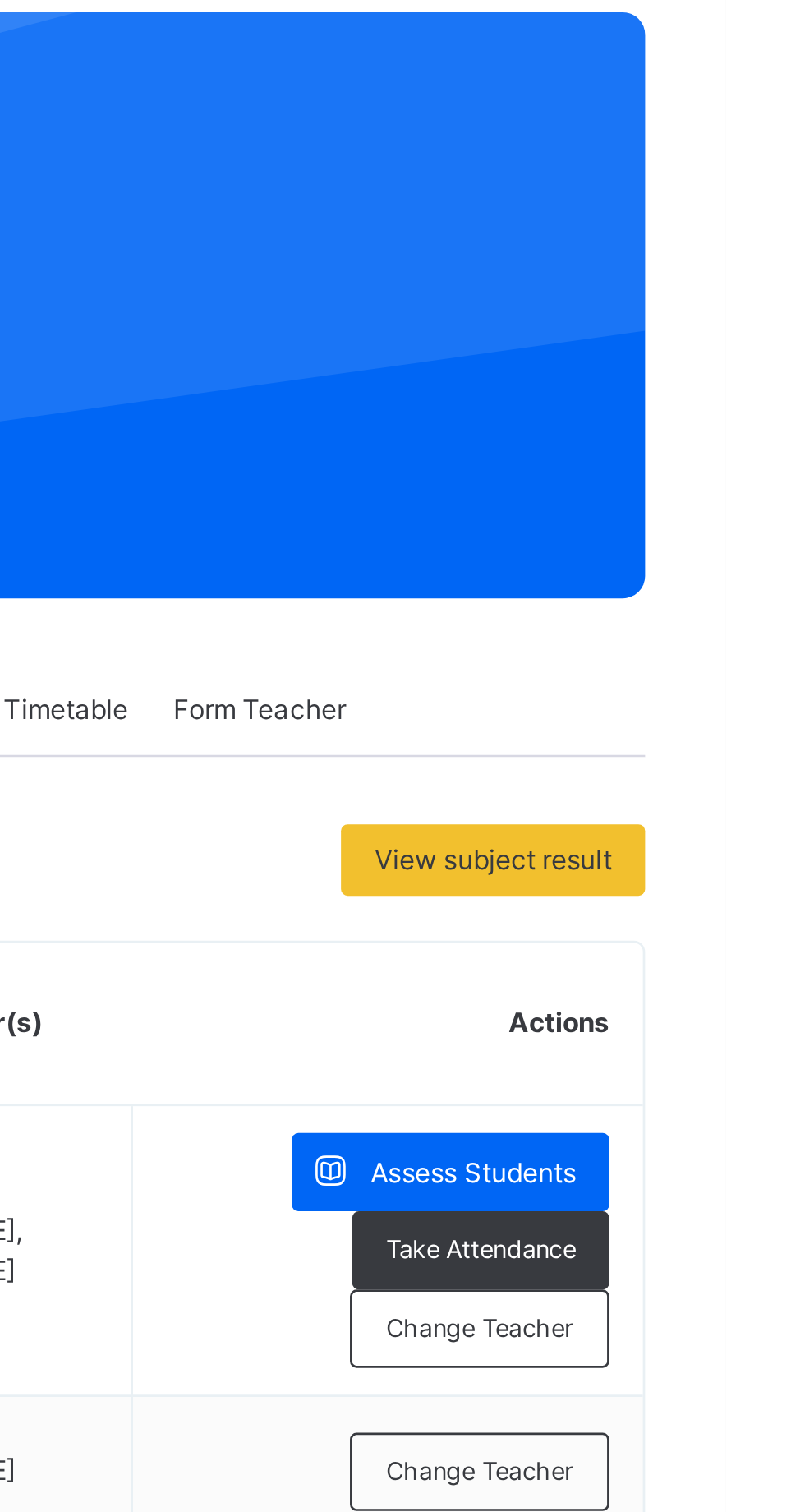 click on "Assess Students" at bounding box center [712, 565] 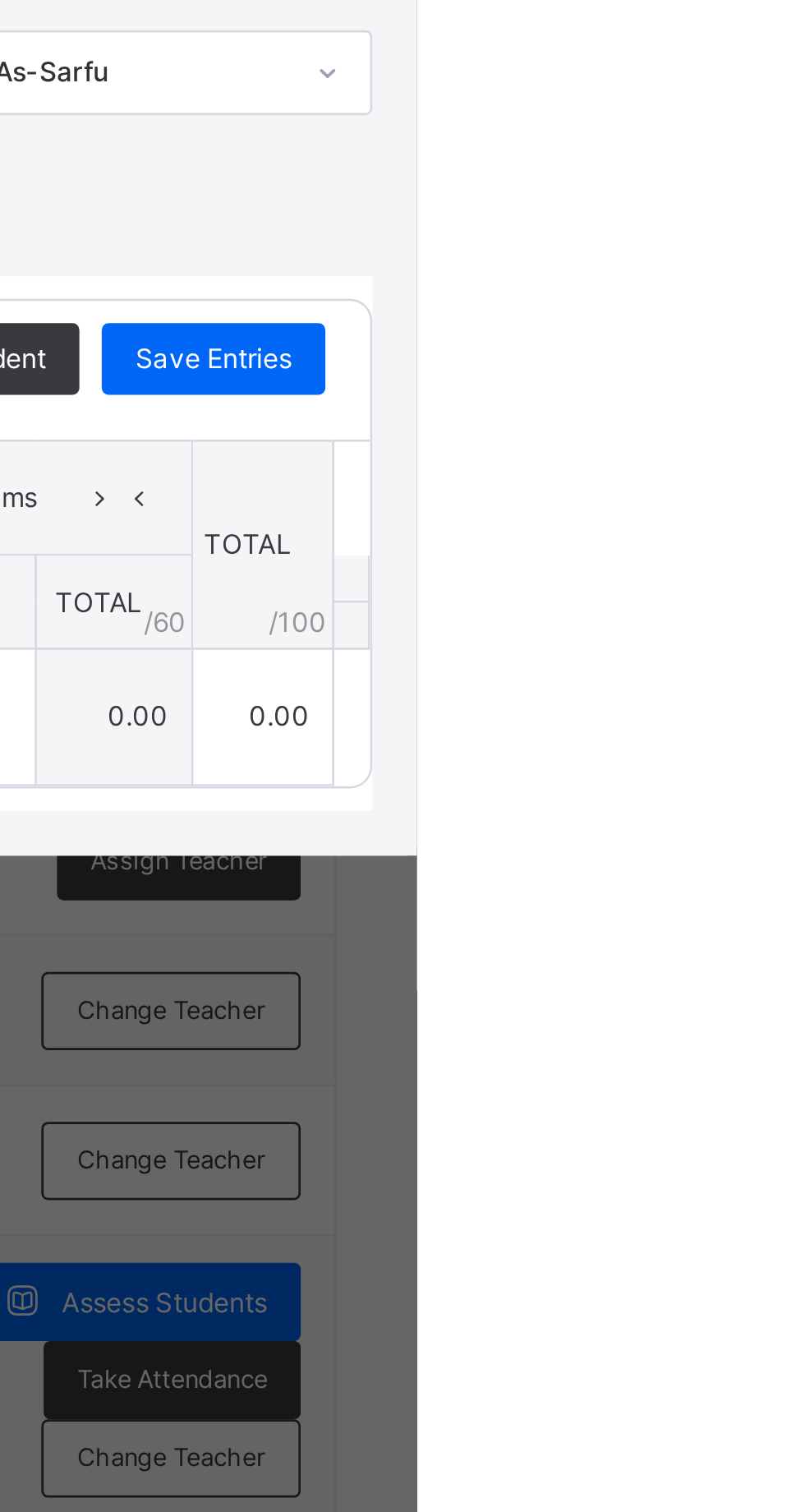 click on "0.00" at bounding box center (748, 896) 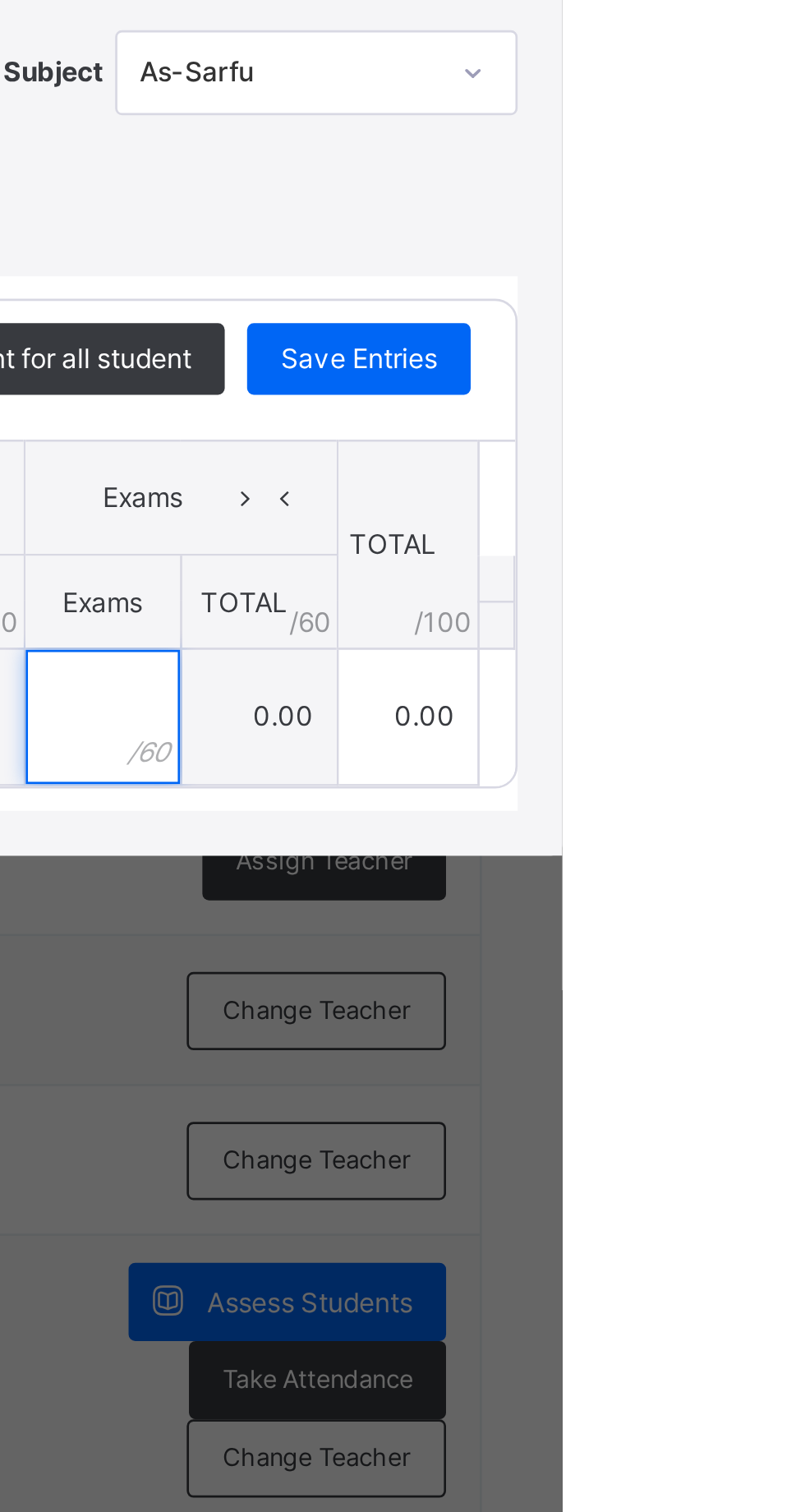 click at bounding box center [636, 897] 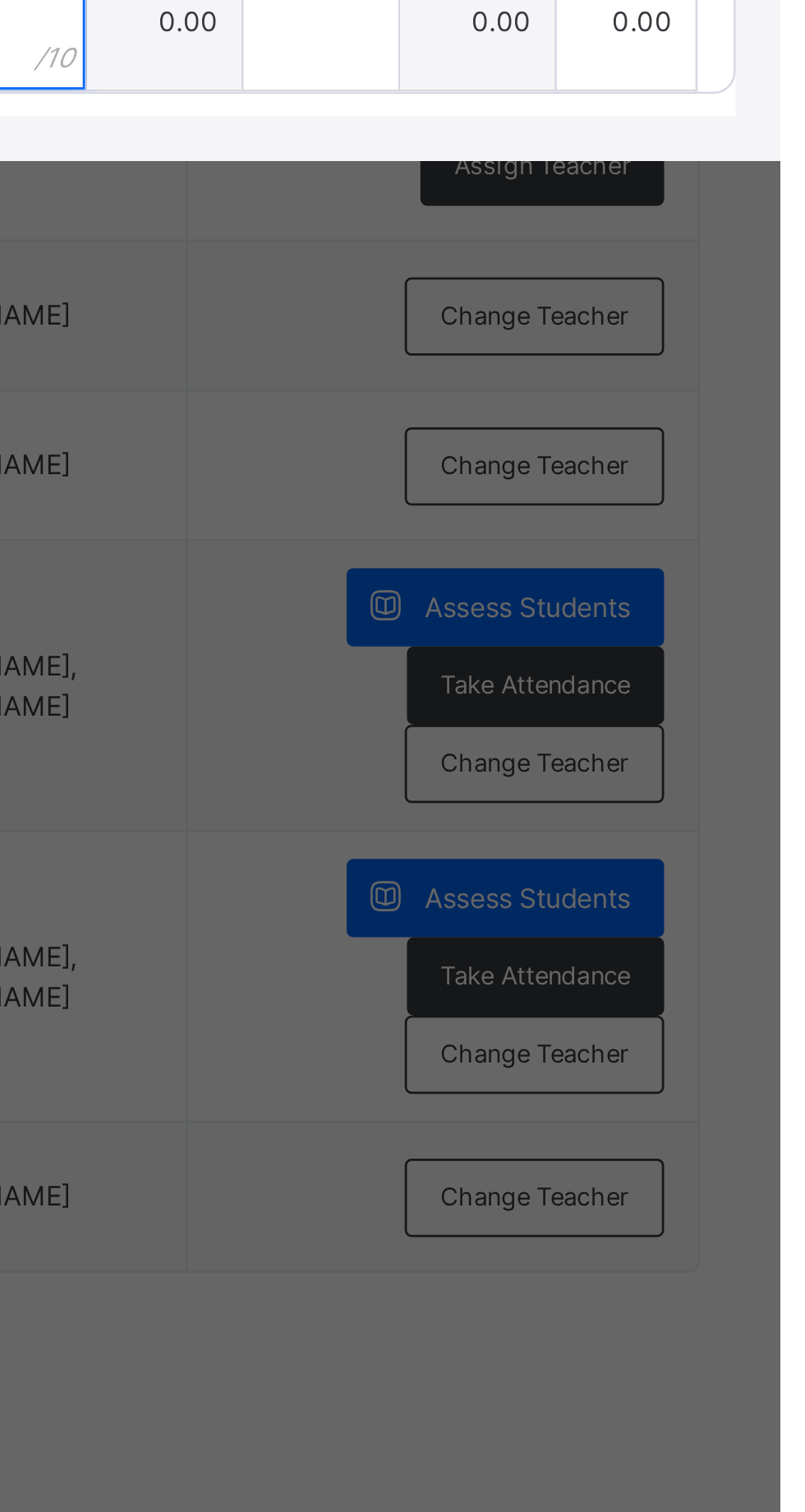 click at bounding box center [520, 897] 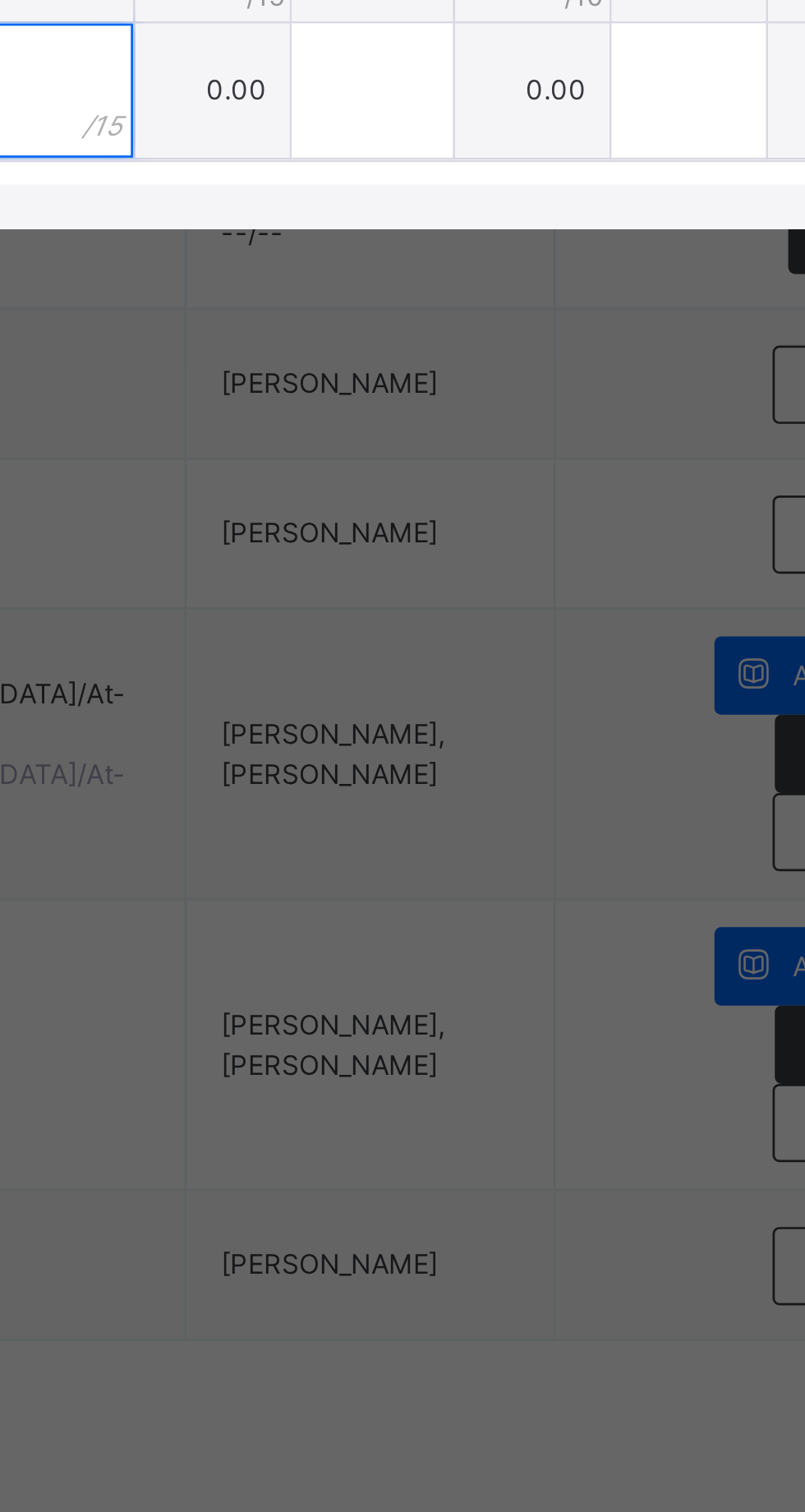 click at bounding box center (403, 897) 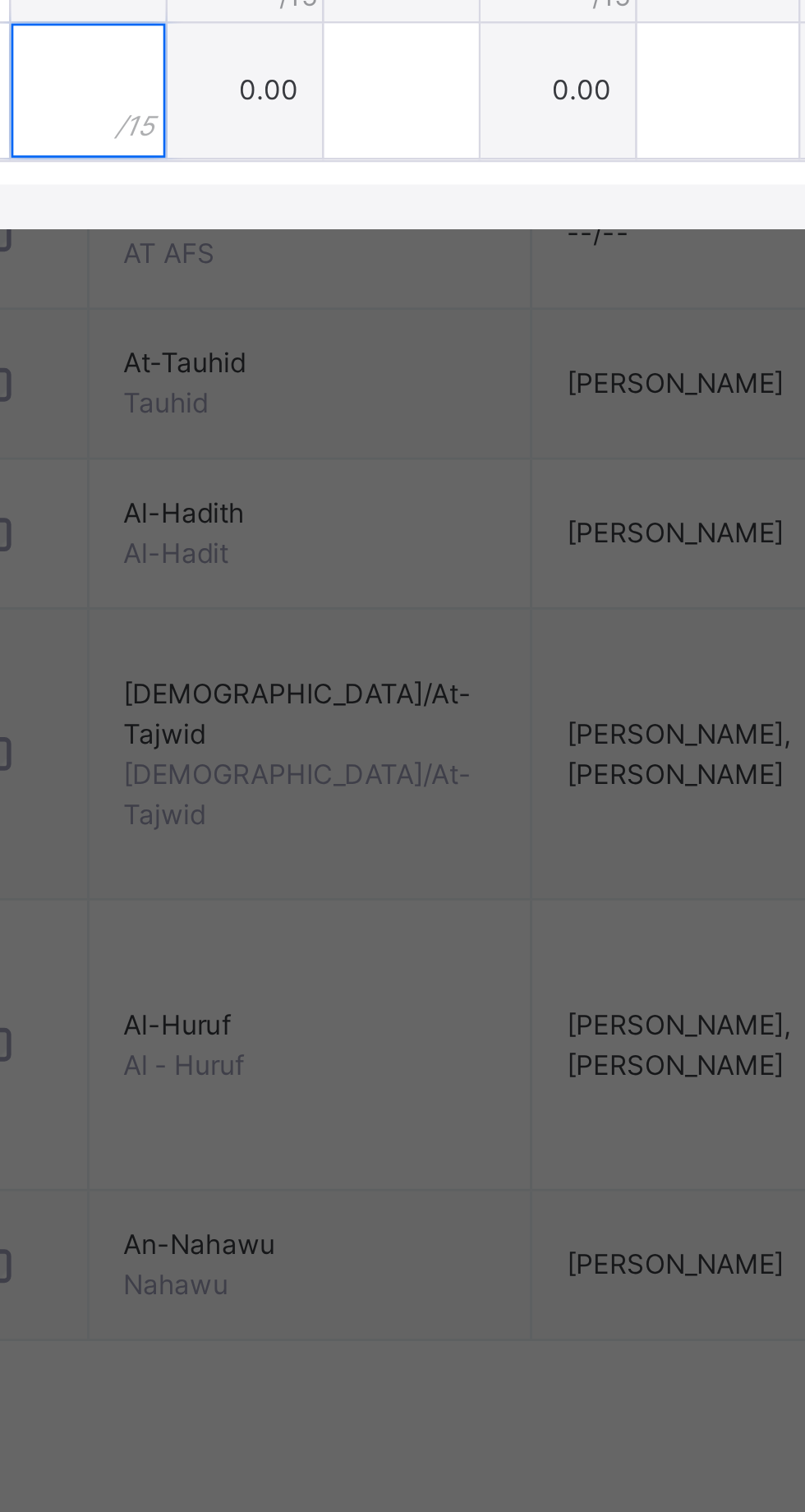 click at bounding box center [288, 897] 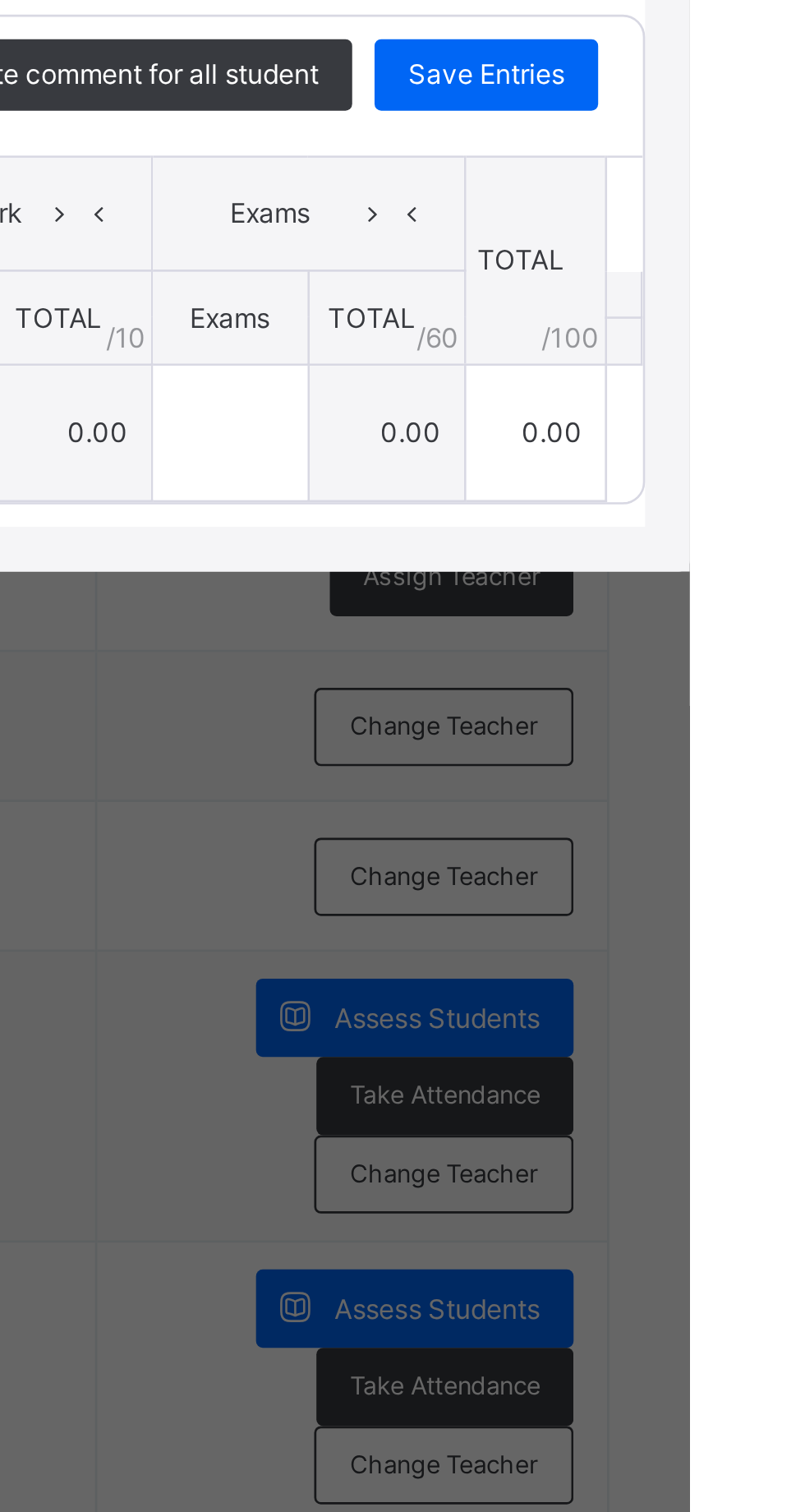 click on "Save Entries" at bounding box center [730, 765] 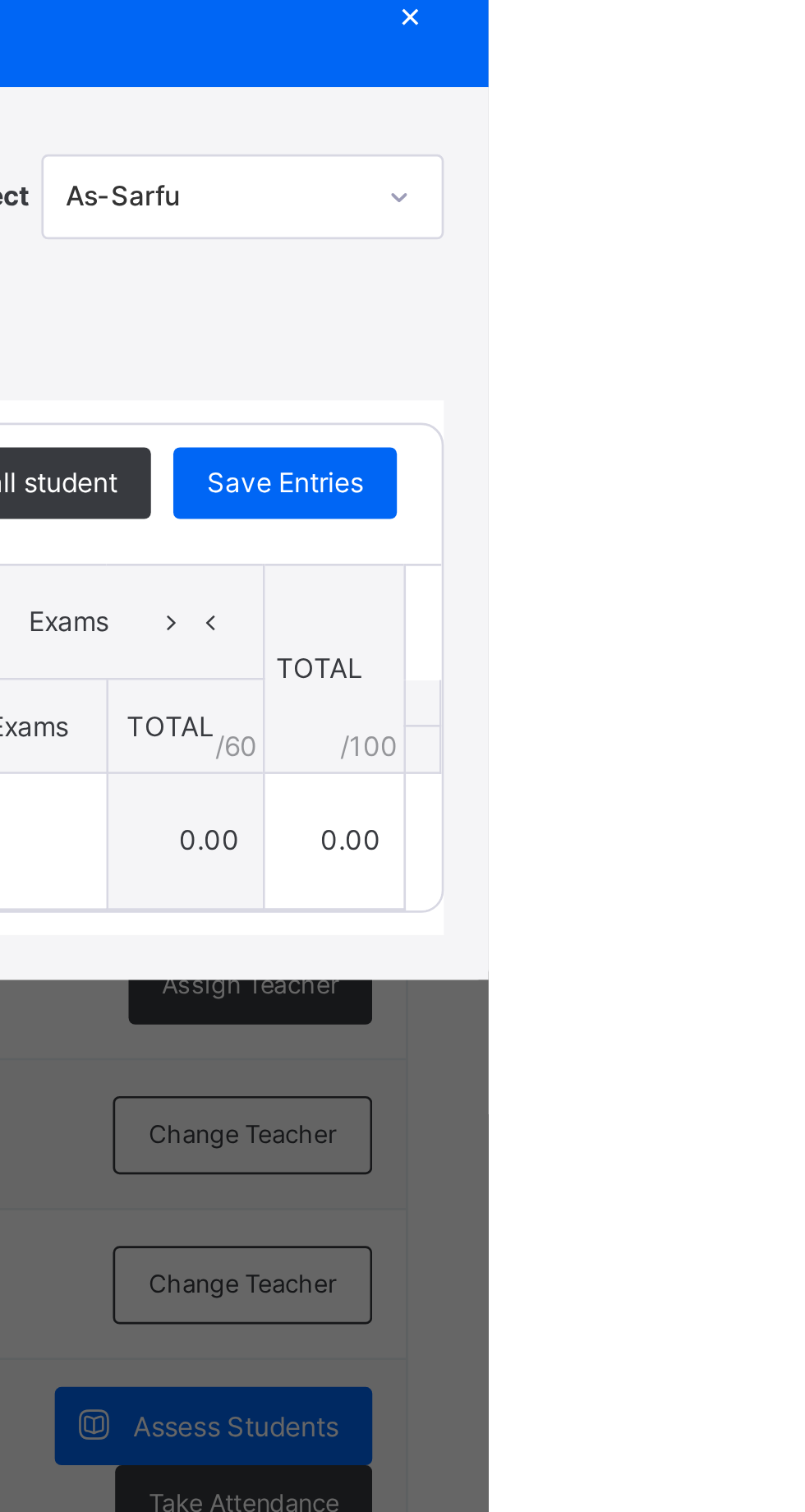 click on "×" at bounding box center [776, 592] 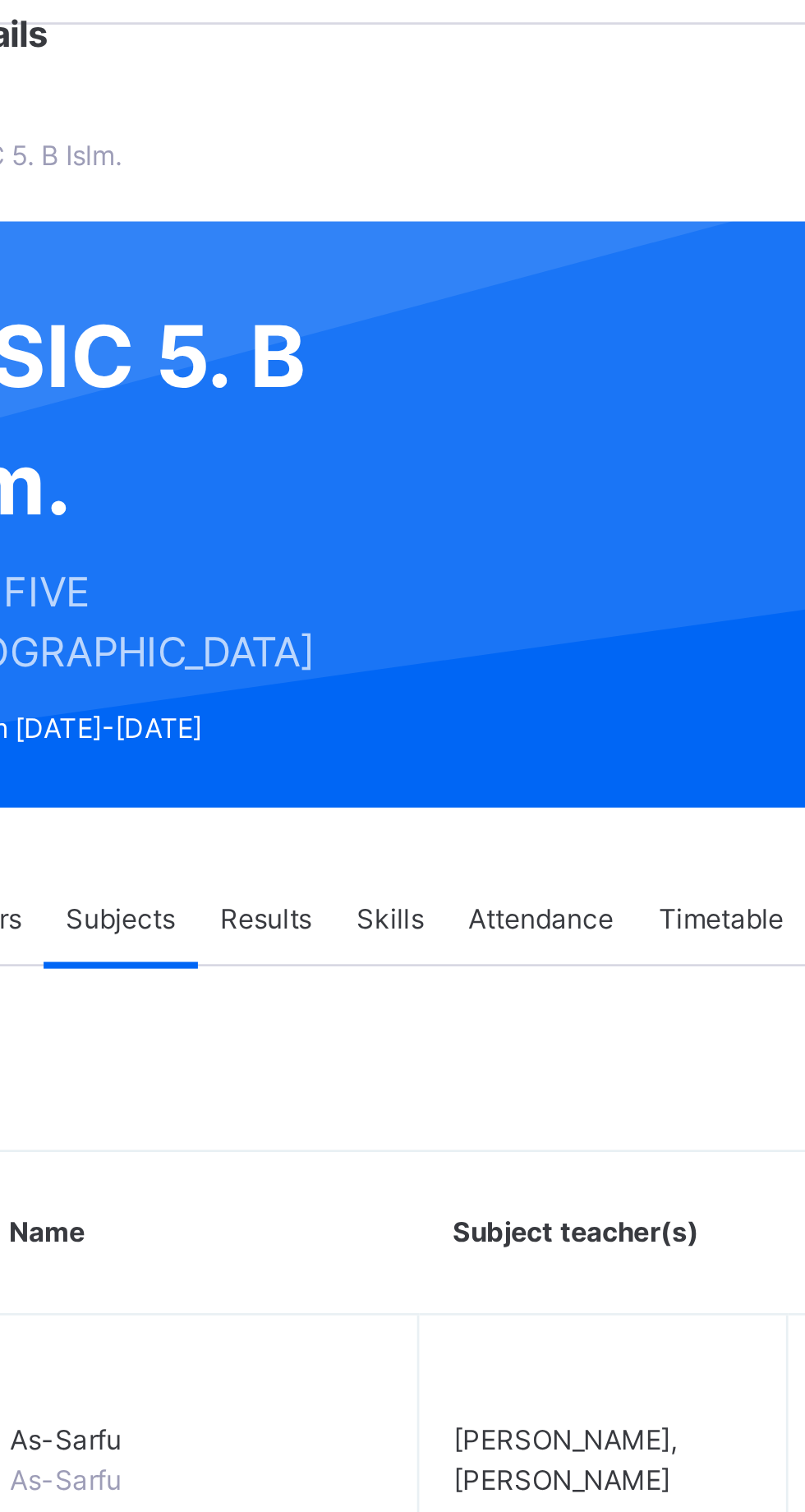 click on "Results" at bounding box center [395, 394] 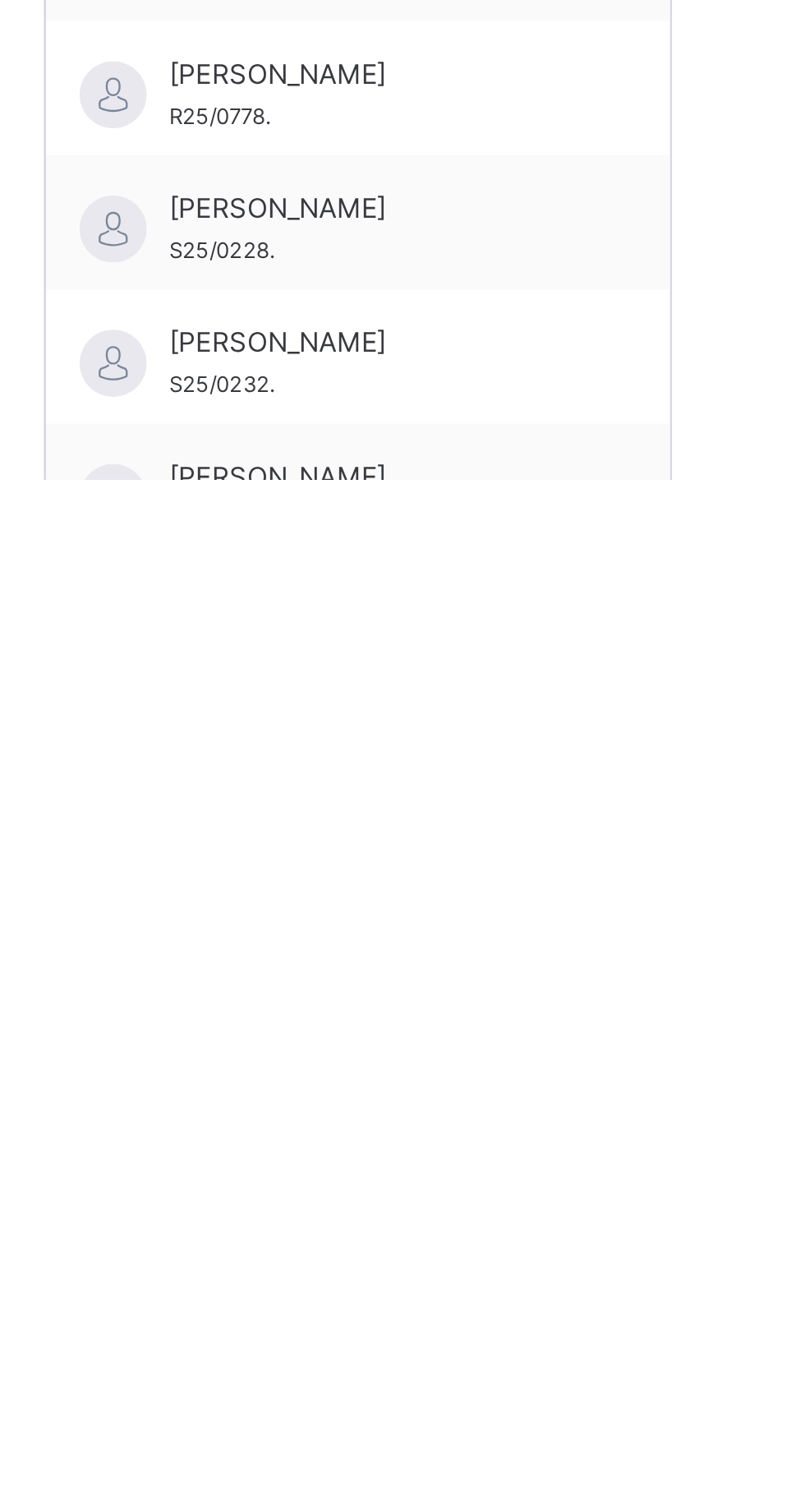 scroll, scrollTop: 318, scrollLeft: 0, axis: vertical 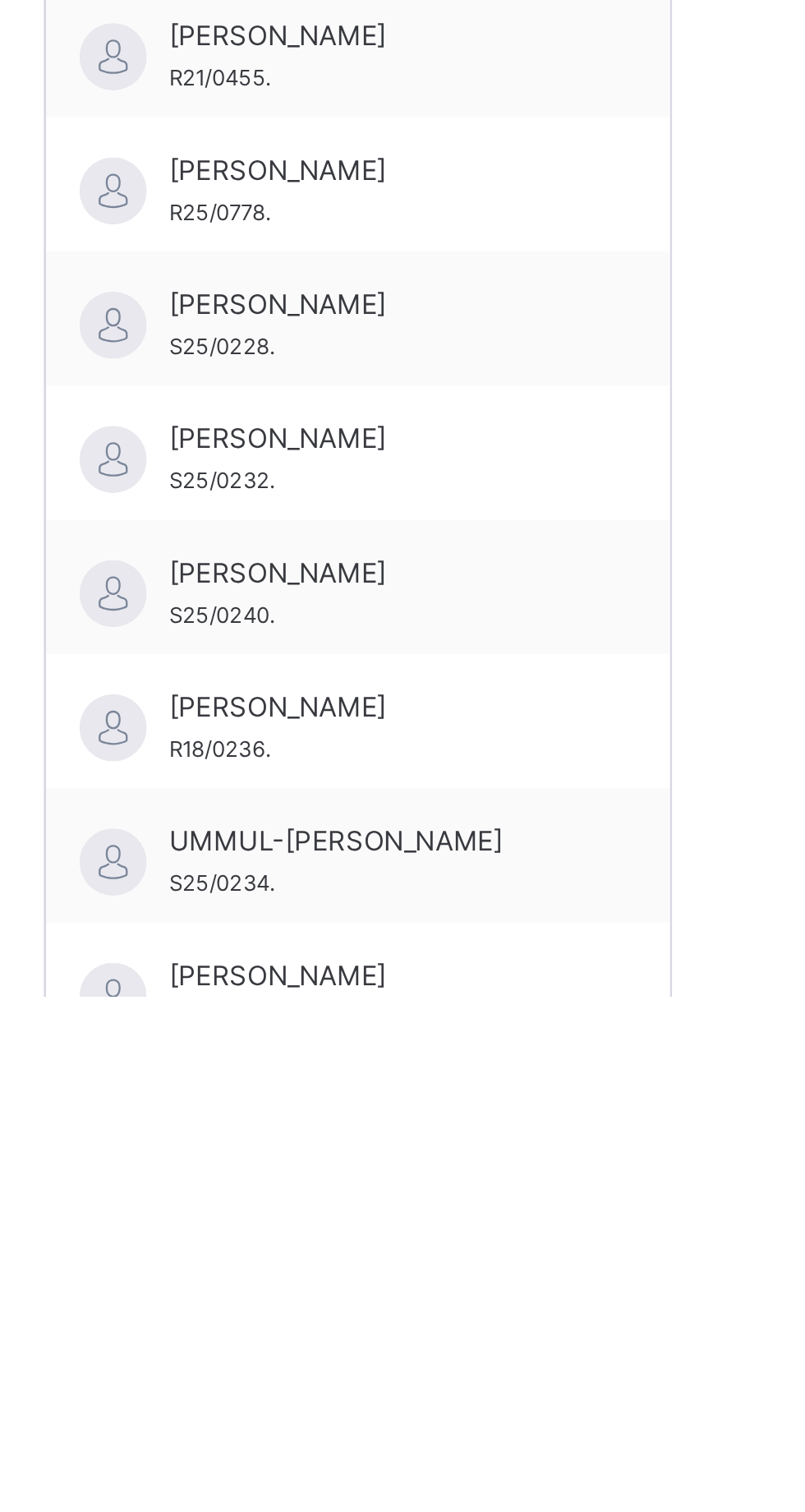 click on "[PERSON_NAME]" at bounding box center (346, 1406) 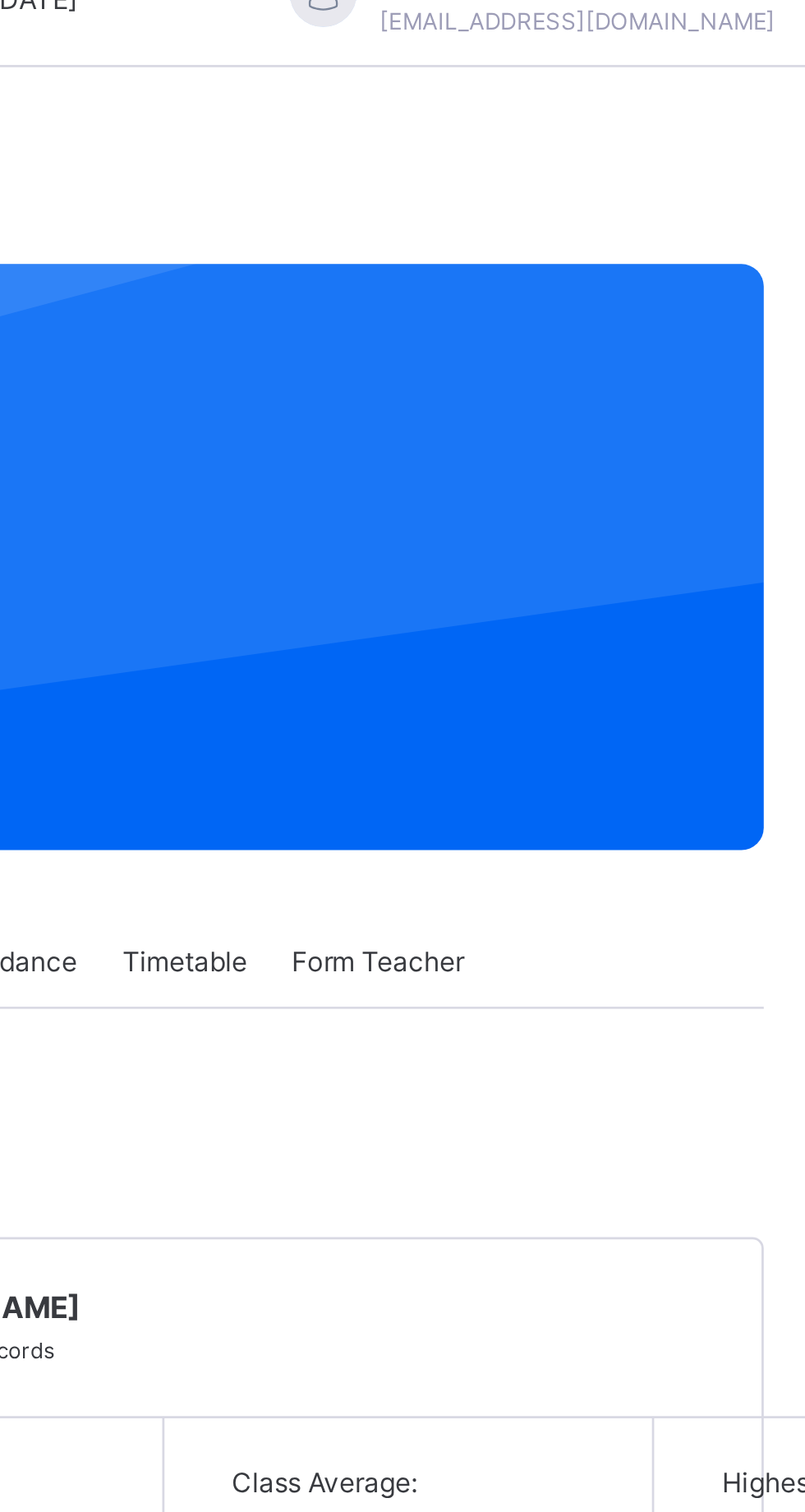 scroll, scrollTop: 15, scrollLeft: 0, axis: vertical 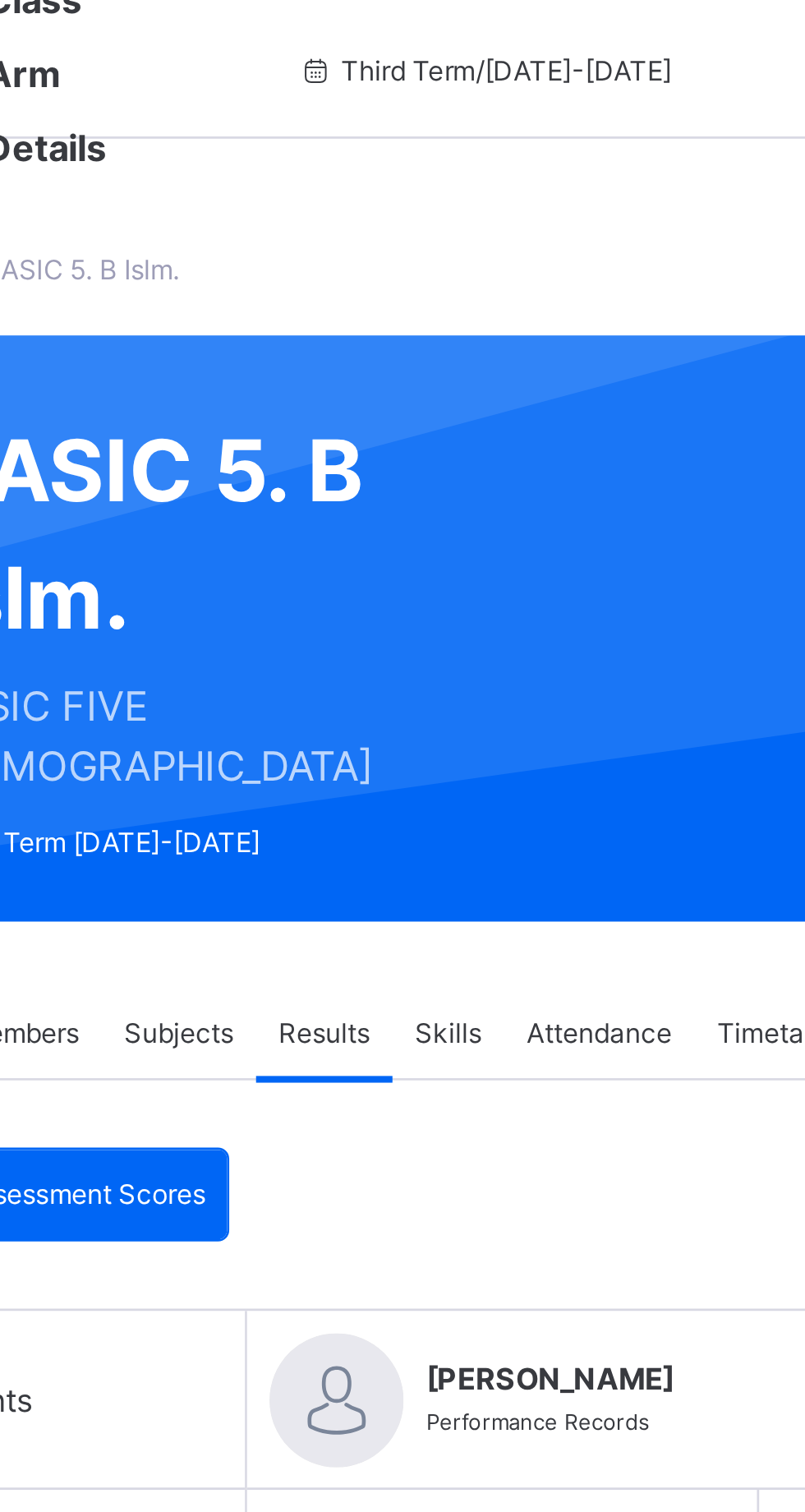 click on "Subjects" at bounding box center [342, 380] 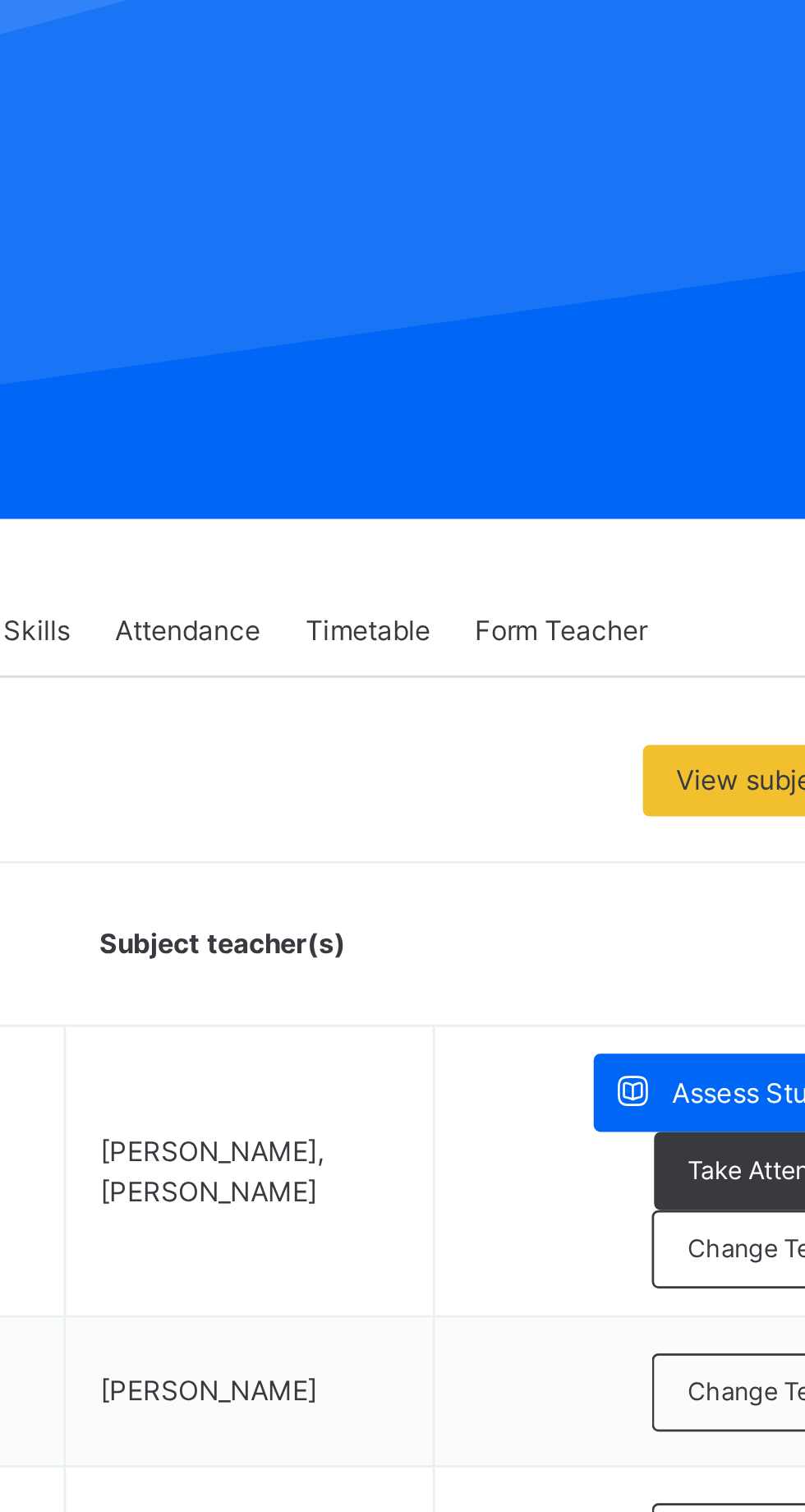 click on "Change Teacher" at bounding box center (715, 621) 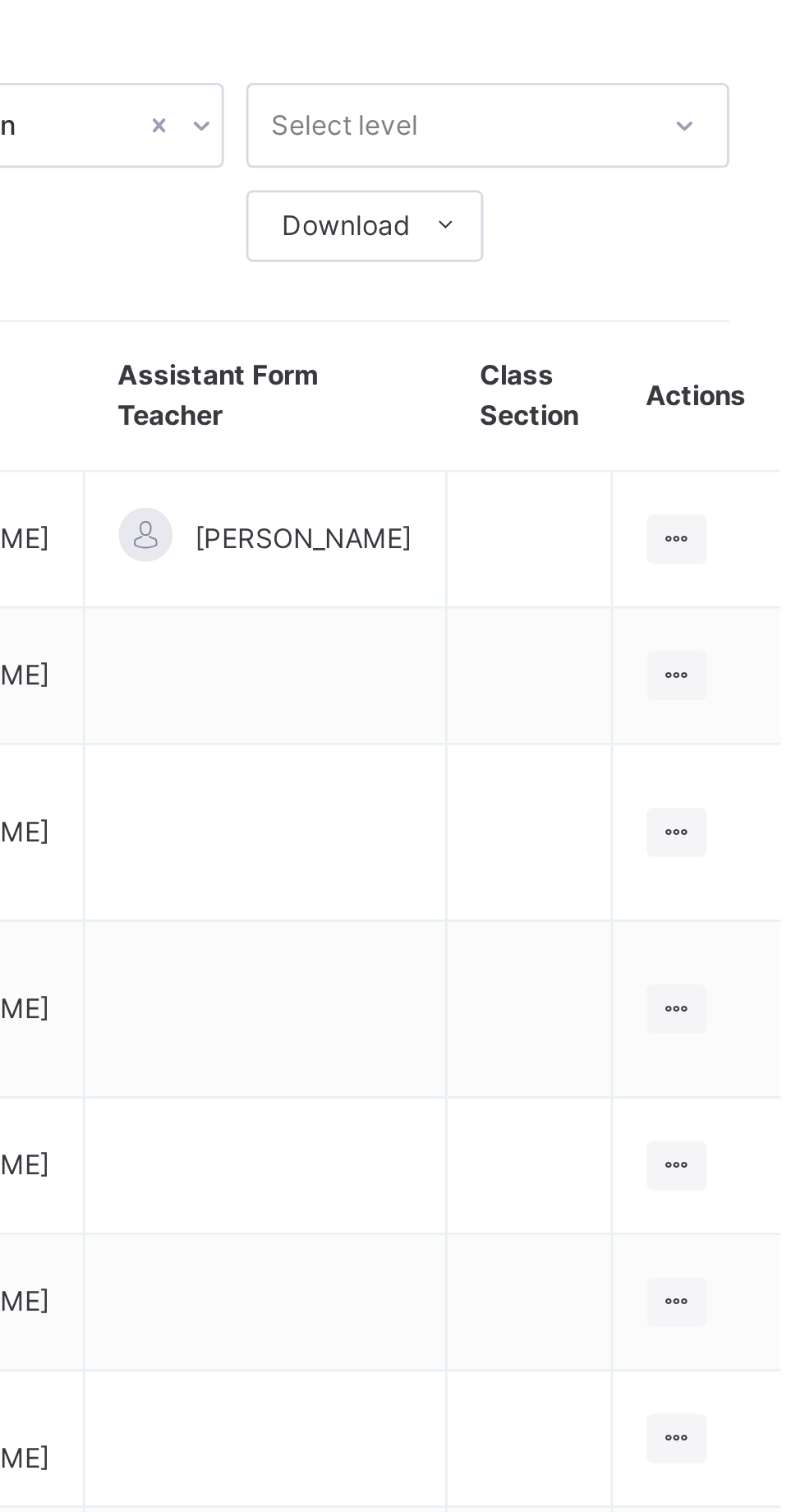 scroll, scrollTop: 0, scrollLeft: 0, axis: both 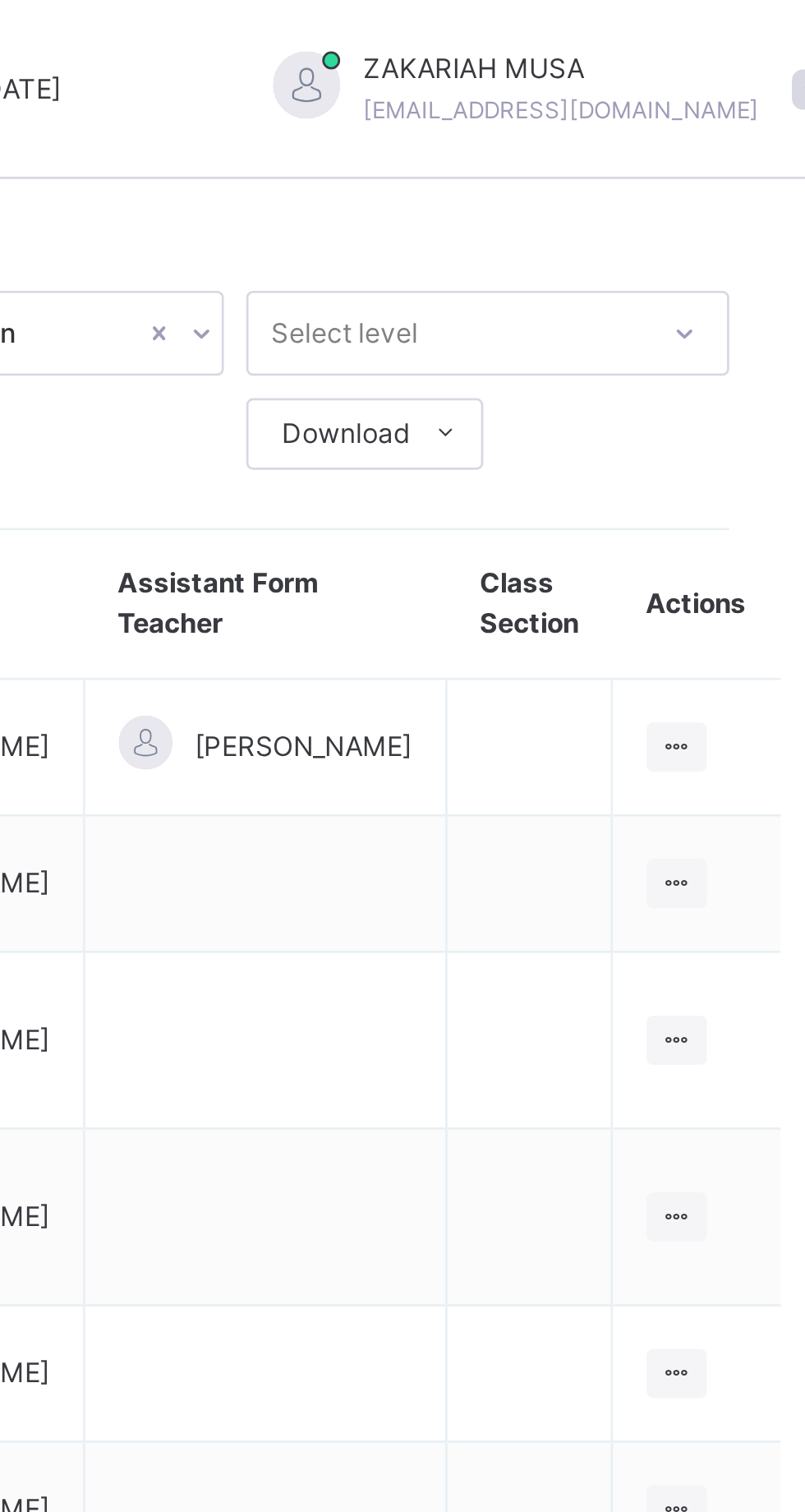 click at bounding box center (756, 274) 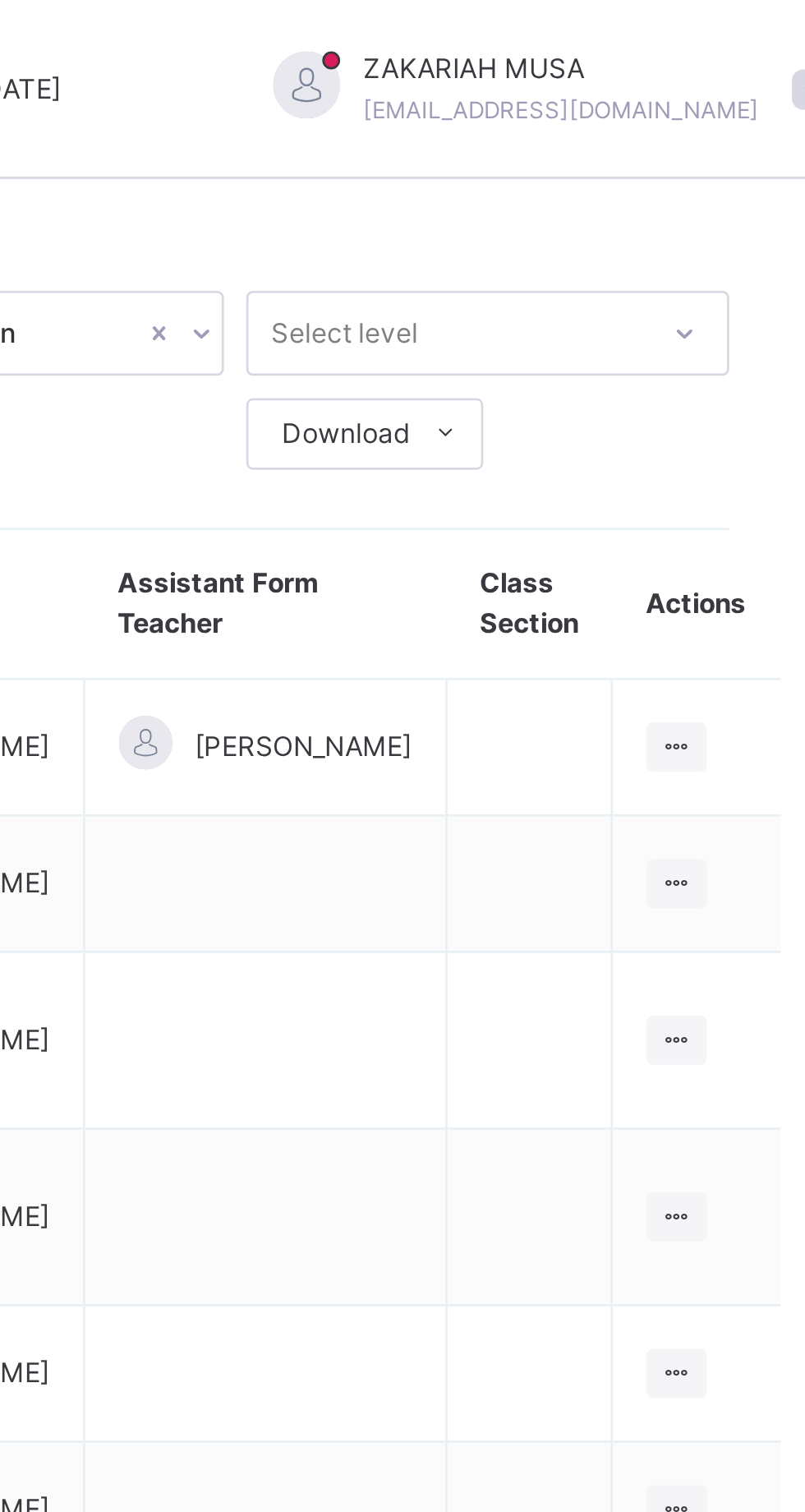 click on "View Class" at bounding box center (0, 0) 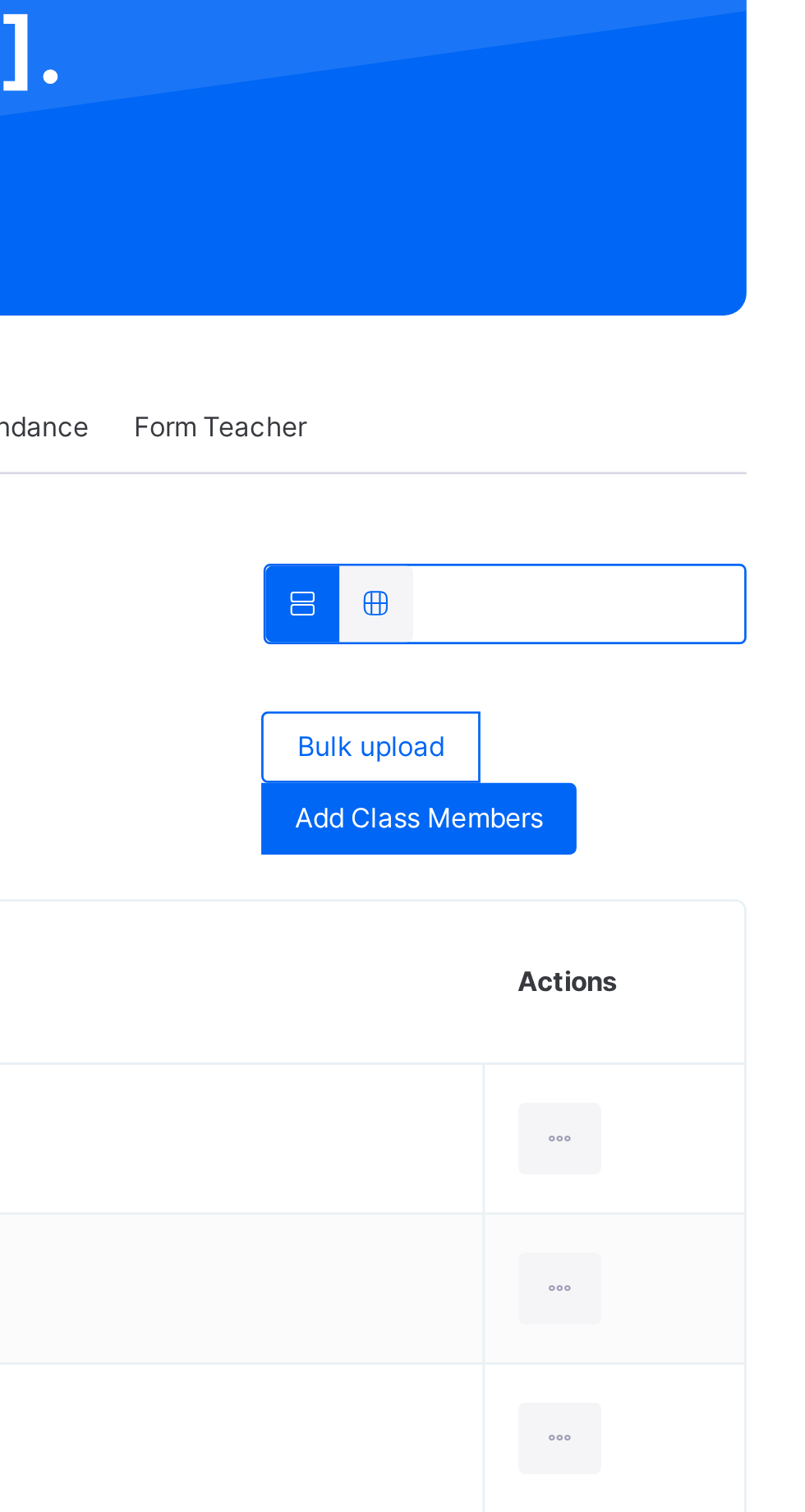 click on "Early Years" at bounding box center [347, 325] 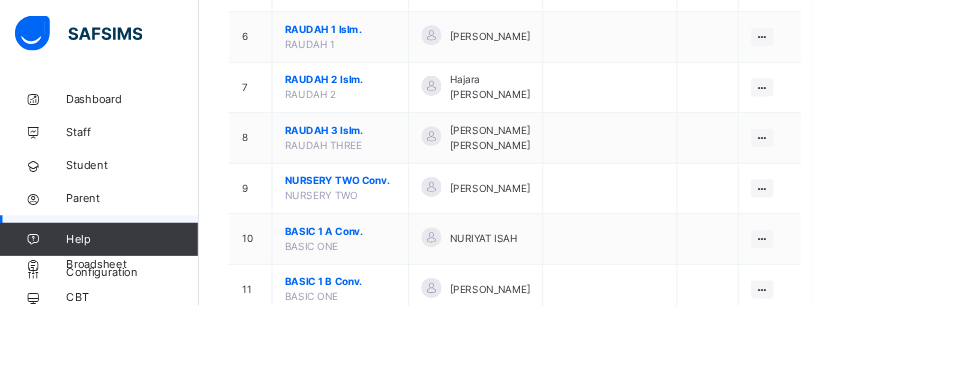 scroll, scrollTop: 654, scrollLeft: 0, axis: vertical 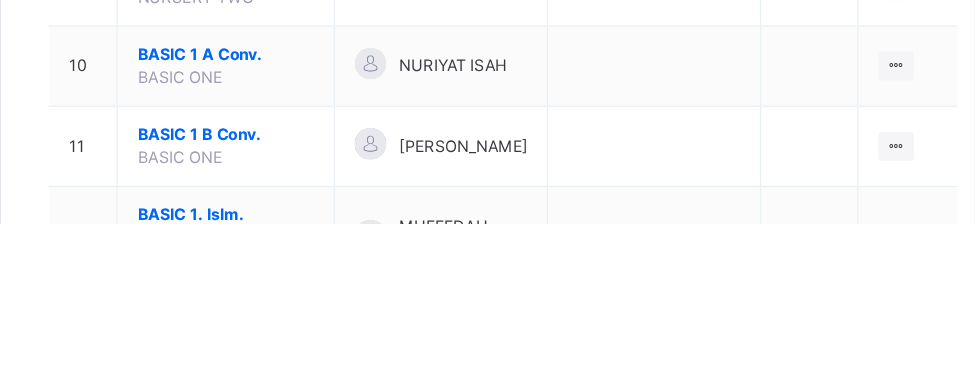 click on "Classes   Third Term  /  [DATE]-[DATE]   [PERSON_NAME] [EMAIL_ADDRESS][DOMAIN_NAME] Dashboard Staff Student Parent Classes Broadsheet CBT Lesson Plan Messaging Time Table Assessment Format   Help   Configuration Onboarding Great job! You have finished setting up all essential configurations. Our wizard which has lots of in-built templates will continue to guide you through with the academic configurations. Academic Configuration Steps Continue × Idle Mode Due to inactivity you would be logged out to the system in the next   15mins , click the "Resume" button to keep working or the "Log me out" button to log out of the system. Log me out Resume Select class section Select level Select arm Download Pdf Report Excel Report S/N Name Form Teacher Assistant Form Teacher Class Section Actions 1 TAMHIDI   Islm.   TAMHIDI [PERSON_NAME]  [PERSON_NAME] MADAMI View Class Assign form Teacher 2 PRE NUR ONE   Conv.   PRE NUR ONE [PERSON_NAME]  View Class Assign form Teacher 3 PRE NUR TWO A.   A Conv.   PRE NUR TWO A View Class" at bounding box center (490, 704) 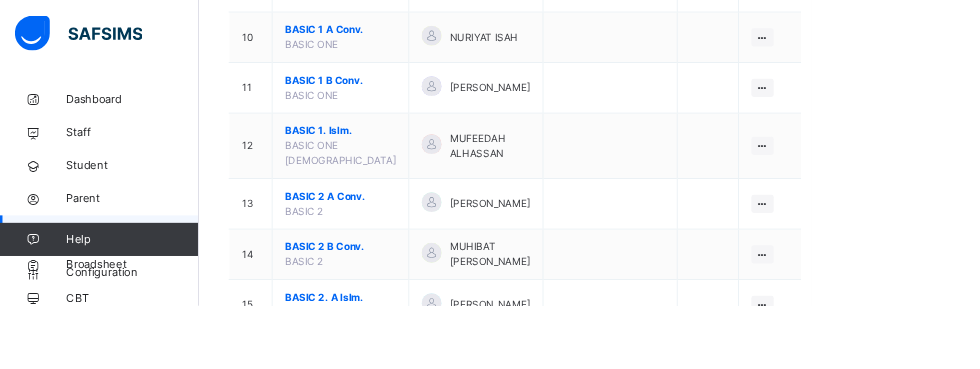 click on "Select class section Select level Select arm Download Pdf Report Excel Report S/N Name Form Teacher Assistant Form Teacher Class Section Actions 1 TAMHIDI   Islm.   TAMHIDI [PERSON_NAME]  [PERSON_NAME] MADAMI View Class Assign form Teacher 2 PRE NUR ONE   Conv.   PRE NUR ONE [PERSON_NAME]  View Class Assign form Teacher 3 PRE NUR TWO A.   A Conv.   PRE NUR TWO A [PERSON_NAME]  View Class Assign form Teacher 4 NURSERY ONE   A Conv.   NURSERY ONE [PERSON_NAME]  View Class Assign form Teacher 5 NURSERY ONE   B Conv.   NURSERY ONE ZAINAB GAGA  View Class Assign form Teacher 6 RAUDAH 1   Islm.   RAUDAH 1 [PERSON_NAME]  View Class Assign form Teacher 7 RAUDAH 2   Islm.   RAUDAH 2 Hajara [PERSON_NAME] View Class Assign form Teacher 8 RAUDAH 3   Islm.   [PERSON_NAME] THREE [PERSON_NAME] [PERSON_NAME] View Class Assign form Teacher 9 NURSERY TWO   Conv.   NURSERY TWO [PERSON_NAME]  View Class Assign form Teacher 10 BASIC 1   A Conv.   BASIC  ONE NURIYAT ISAH  View Class Assign form Teacher 11 BASIC 1   B Conv.   BASIC  ONE 12     13" at bounding box center (610, 550) 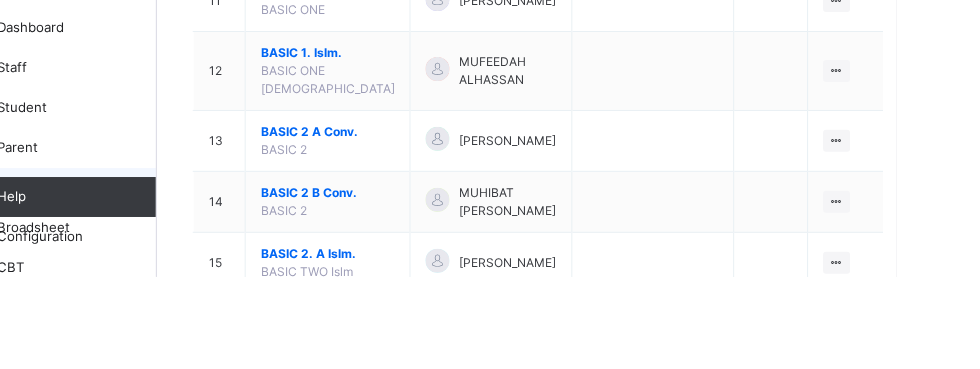 click on "Classes   Third Term  /  [DATE]-[DATE]   [PERSON_NAME] [EMAIL_ADDRESS][DOMAIN_NAME] Dashboard Staff Student Parent Classes Broadsheet CBT Lesson Plan Messaging Time Table Assessment Format   Help   Configuration Onboarding Great job! You have finished setting up all essential configurations. Our wizard which has lots of in-built templates will continue to guide you through with the academic configurations. Academic Configuration Steps Continue × Idle Mode Due to inactivity you would be logged out to the system in the next   15mins , click the "Resume" button to keep working or the "Log me out" button to log out of the system. Log me out Resume Select class section Select level Select arm Download Pdf Report Excel Report S/N Name Form Teacher Assistant Form Teacher Class Section Actions 1 TAMHIDI   Islm.   TAMHIDI [PERSON_NAME]  [PERSON_NAME] MADAMI View Class Assign form Teacher 2 PRE NUR ONE   Conv.   PRE NUR ONE [PERSON_NAME]  View Class Assign form Teacher 3 PRE NUR TWO A.   A Conv.   PRE NUR TWO A View Class" at bounding box center [490, 487] 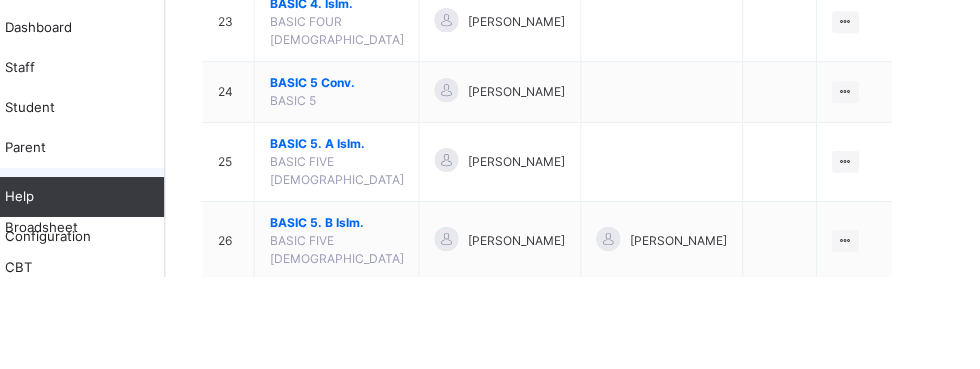 scroll, scrollTop: 1645, scrollLeft: 0, axis: vertical 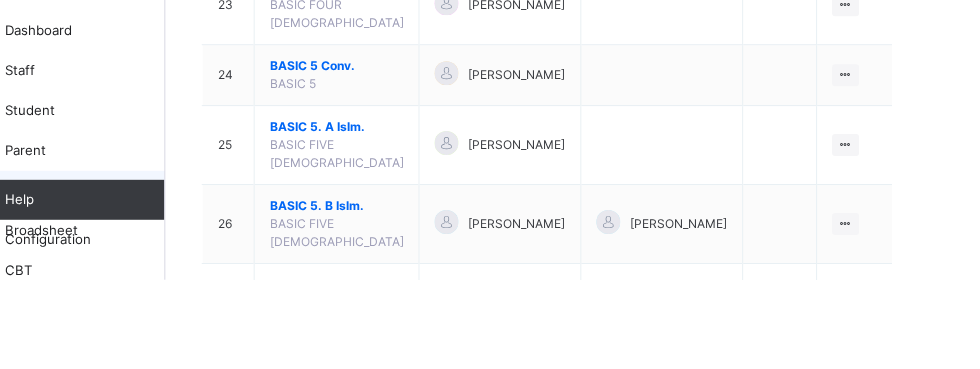 click on "[PERSON_NAME]" at bounding box center (753, 313) 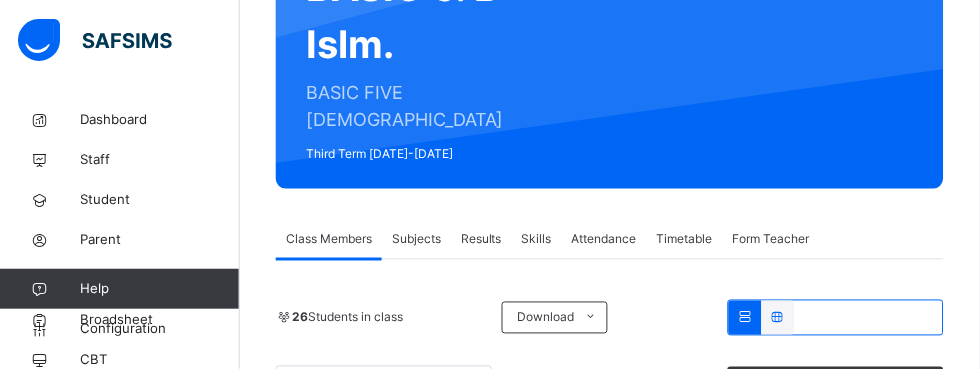 scroll, scrollTop: 46, scrollLeft: 0, axis: vertical 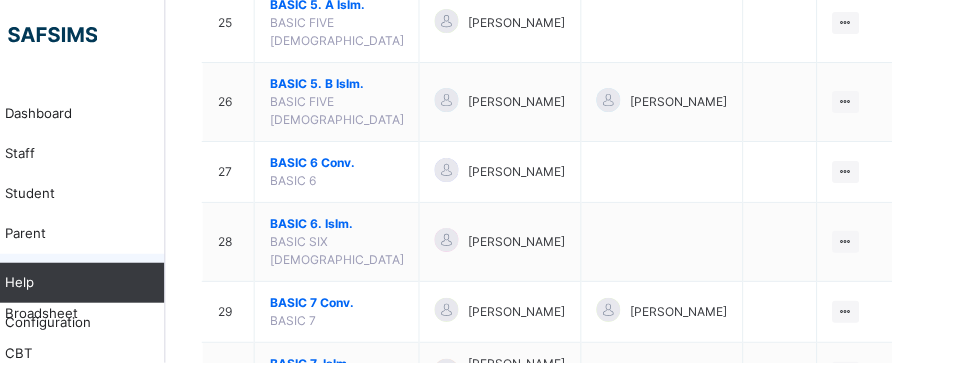 click on "BASIC 5.   A [GEOGRAPHIC_DATA]." at bounding box center (411, 11) 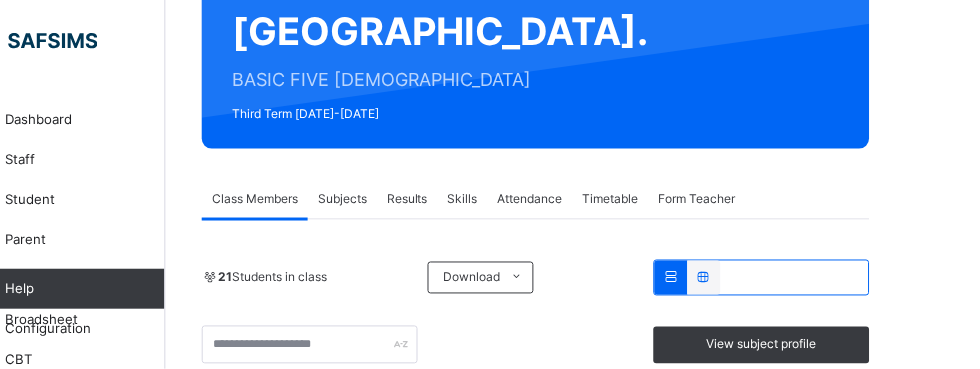 scroll, scrollTop: 235, scrollLeft: 0, axis: vertical 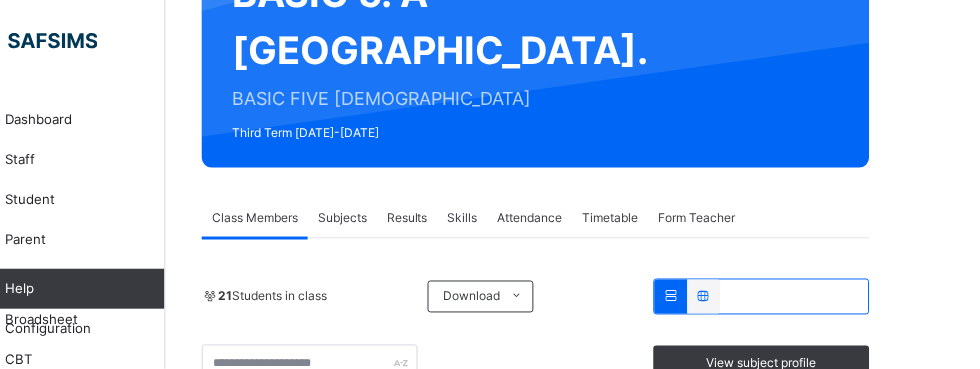 click on "Subjects" at bounding box center (416, 218) 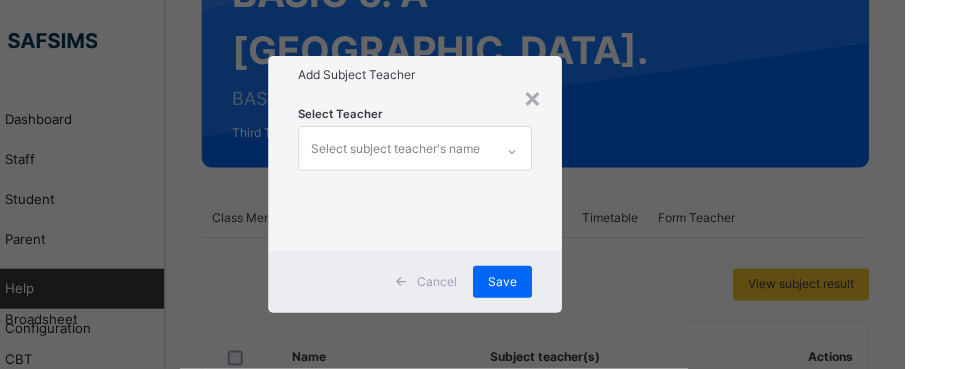 click on "×" at bounding box center [607, 97] 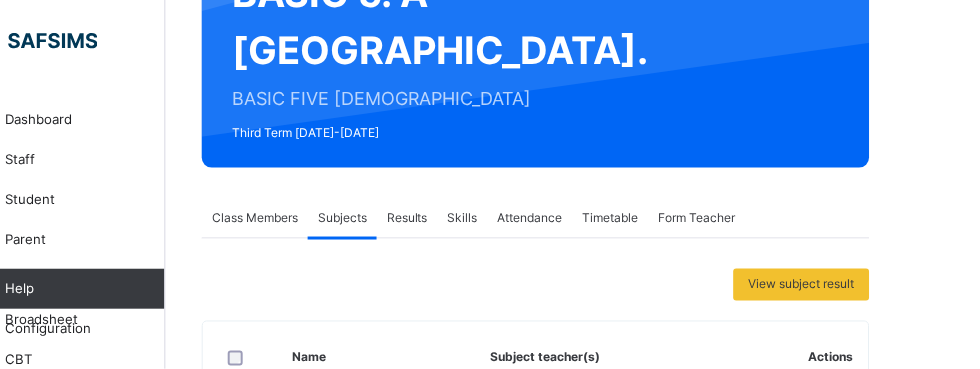 click on "View subject result" at bounding box center [876, 285] 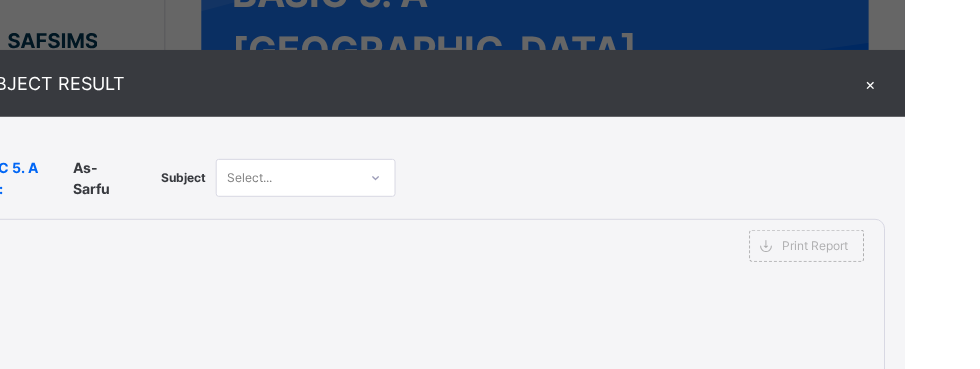 scroll, scrollTop: 132, scrollLeft: 0, axis: vertical 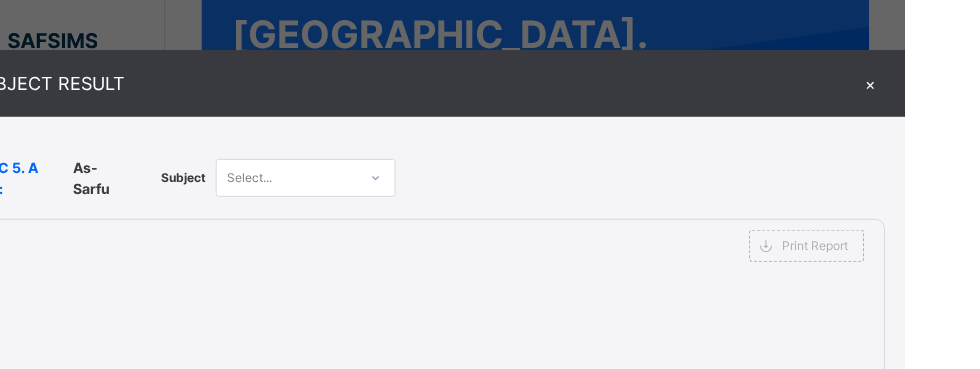 click on "×" at bounding box center (945, 83) 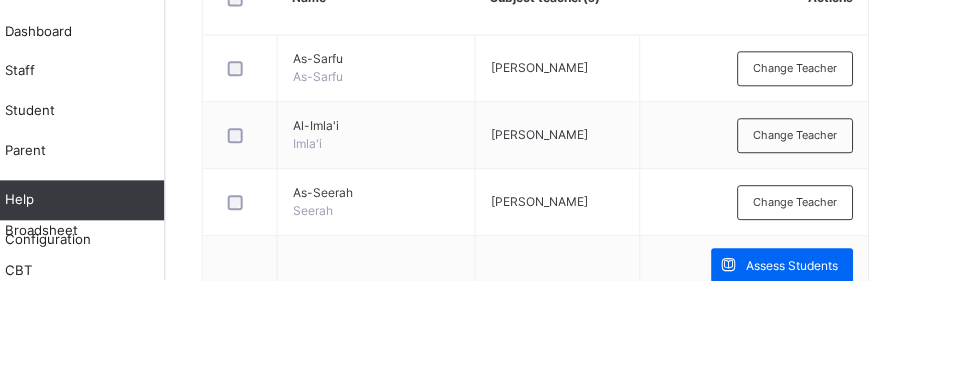 scroll, scrollTop: 512, scrollLeft: 0, axis: vertical 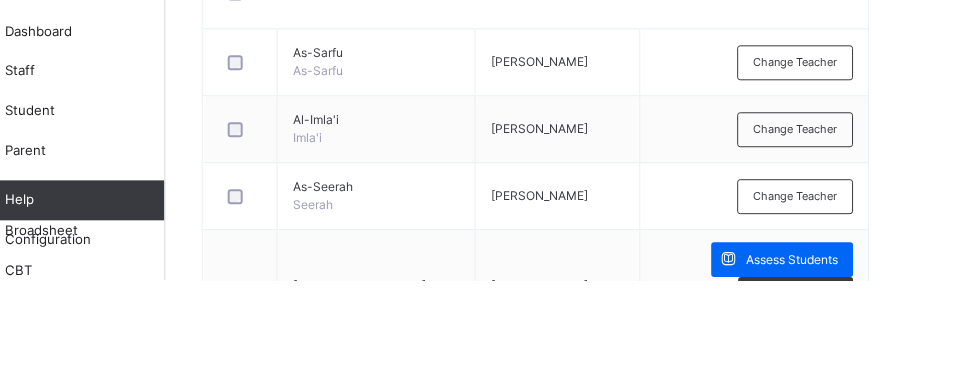 click on "Assess Students" at bounding box center [867, 349] 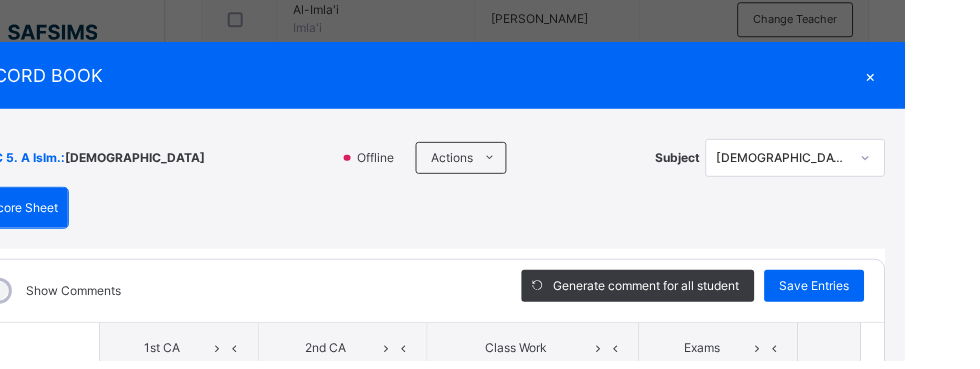 scroll, scrollTop: 684, scrollLeft: 0, axis: vertical 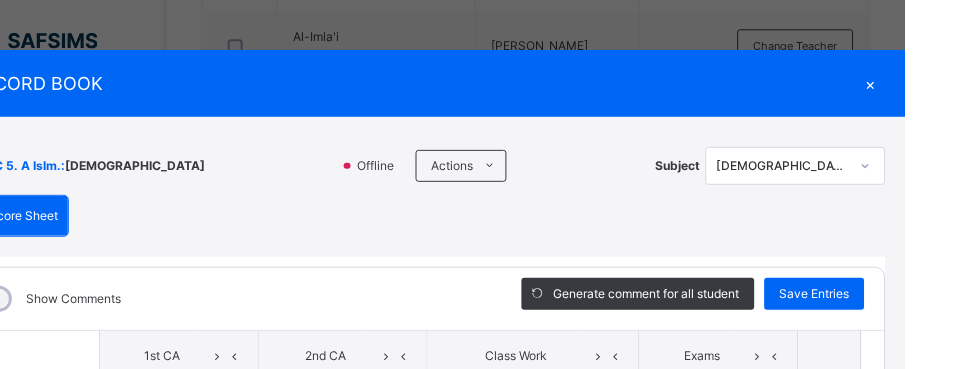 click on "×" at bounding box center [945, 83] 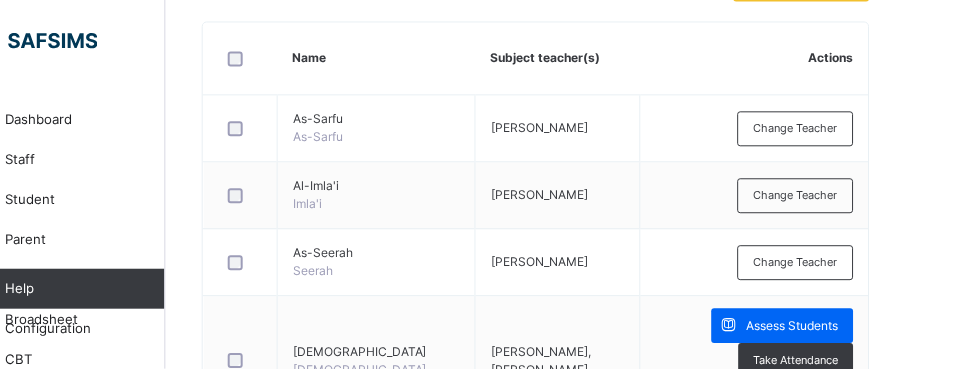 scroll, scrollTop: 533, scrollLeft: 0, axis: vertical 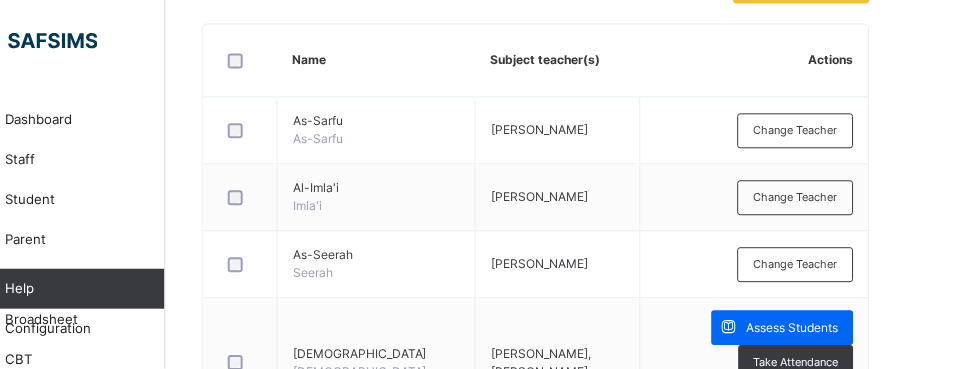 click on "Al-Imla'i" at bounding box center (450, 188) 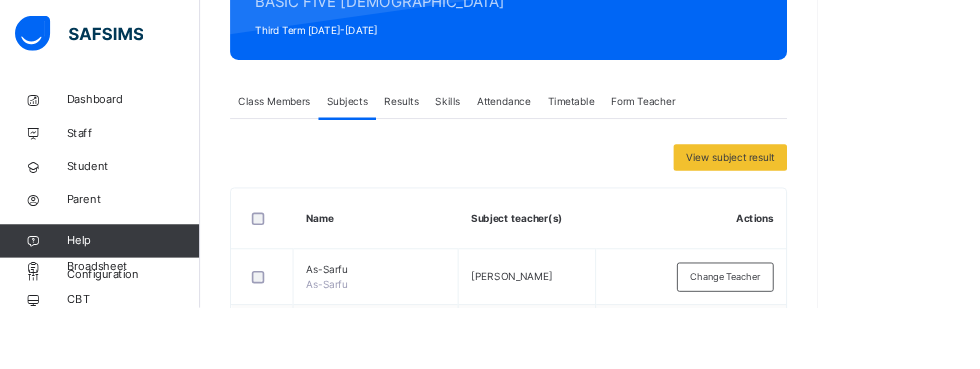 scroll, scrollTop: 317, scrollLeft: 0, axis: vertical 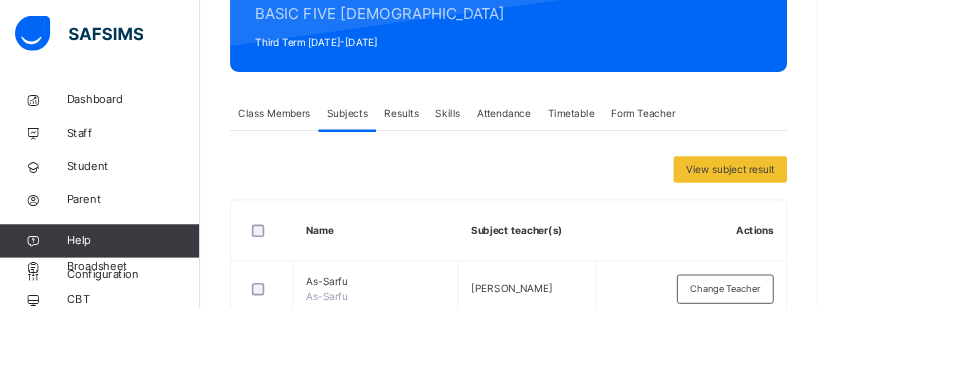 click on "View subject result" at bounding box center [876, 203] 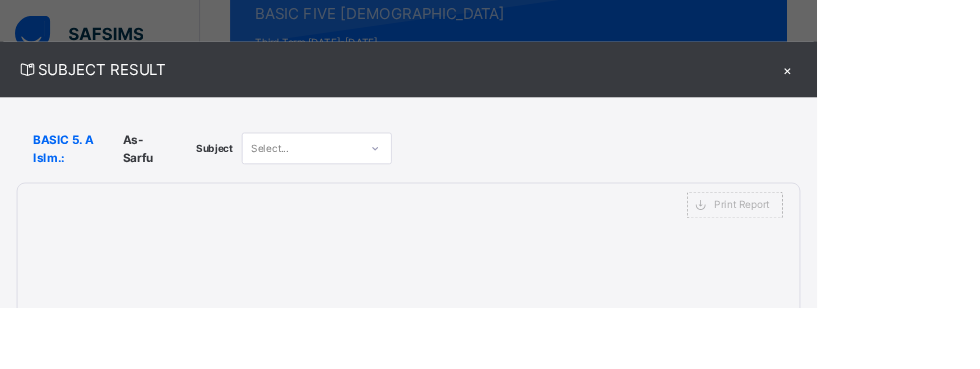 click on "×" at bounding box center [945, 83] 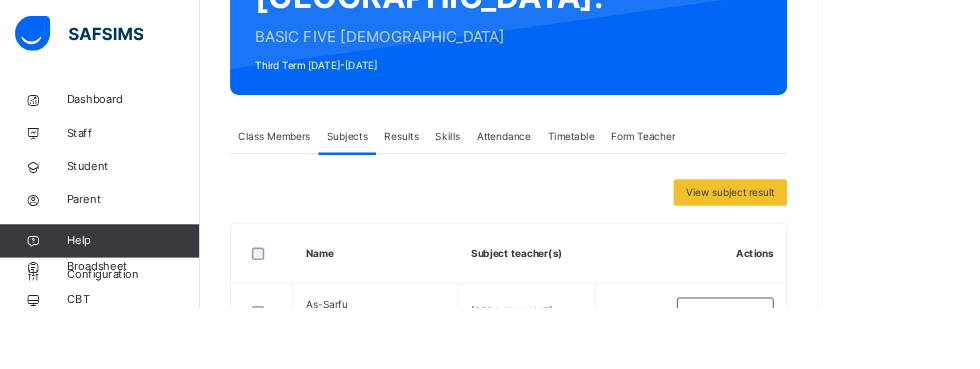 scroll, scrollTop: 286, scrollLeft: 0, axis: vertical 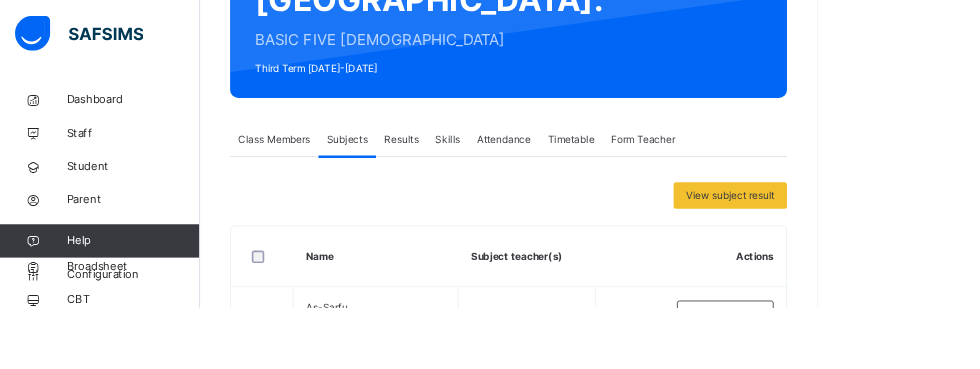 click on "Results" at bounding box center (481, 167) 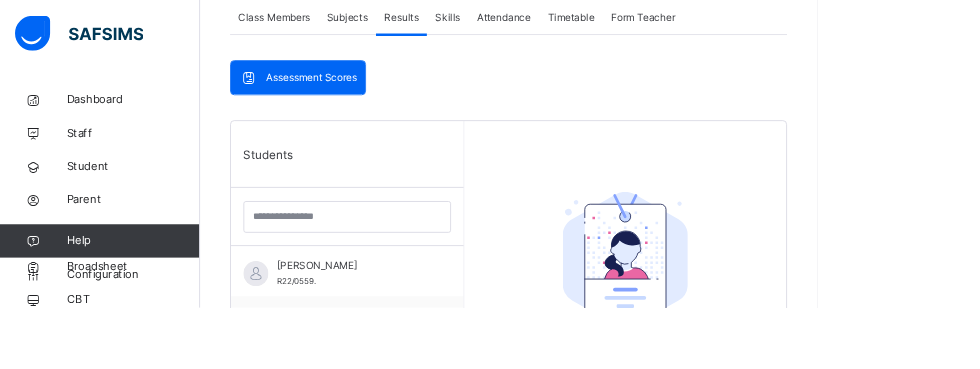 scroll, scrollTop: 429, scrollLeft: 0, axis: vertical 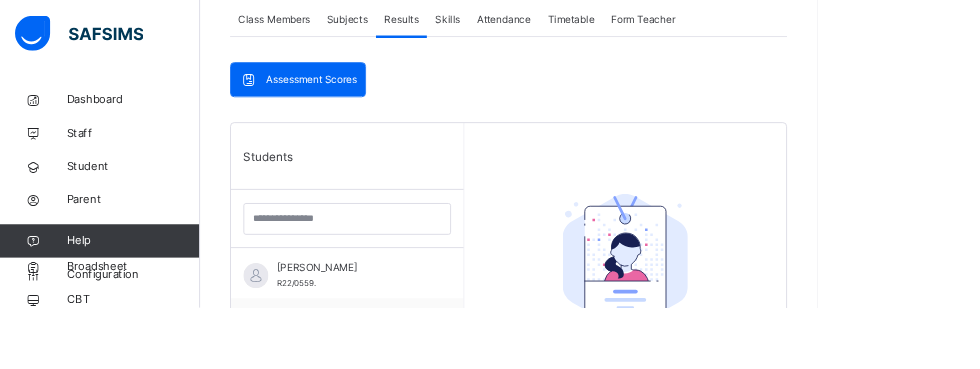 click on "[PERSON_NAME]" at bounding box center [421, 322] 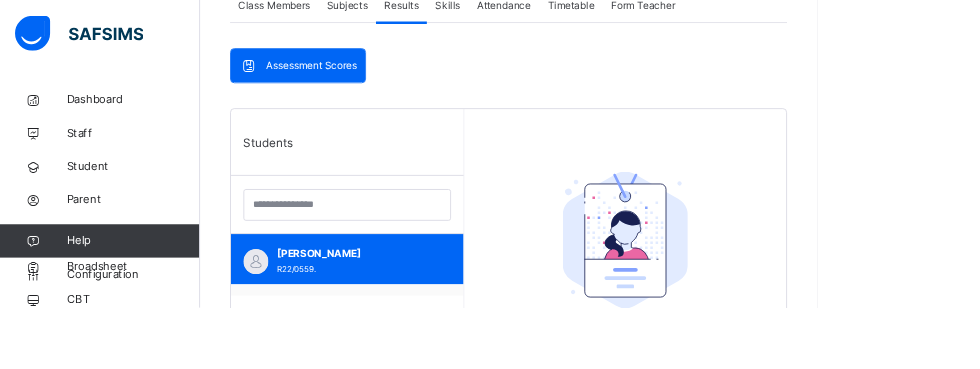 scroll, scrollTop: 473, scrollLeft: 0, axis: vertical 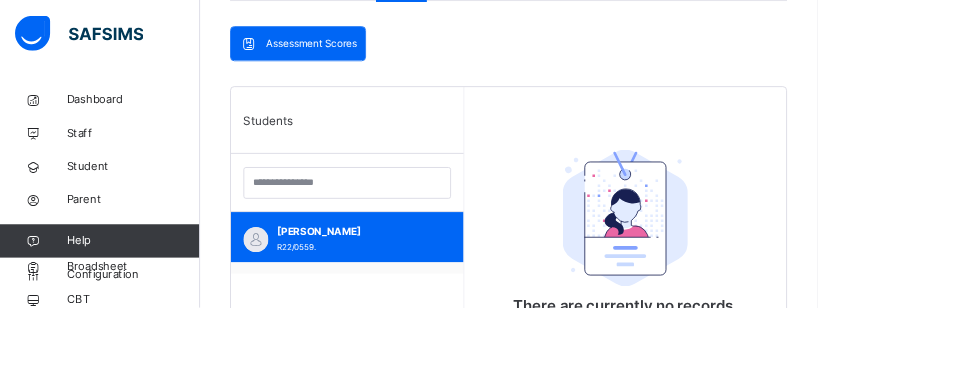 click on "[PERSON_NAME]" at bounding box center (421, 338) 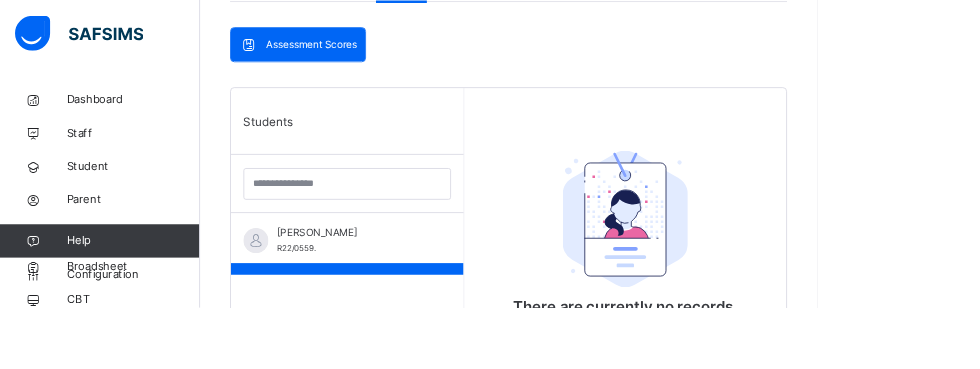 scroll, scrollTop: 545, scrollLeft: 0, axis: vertical 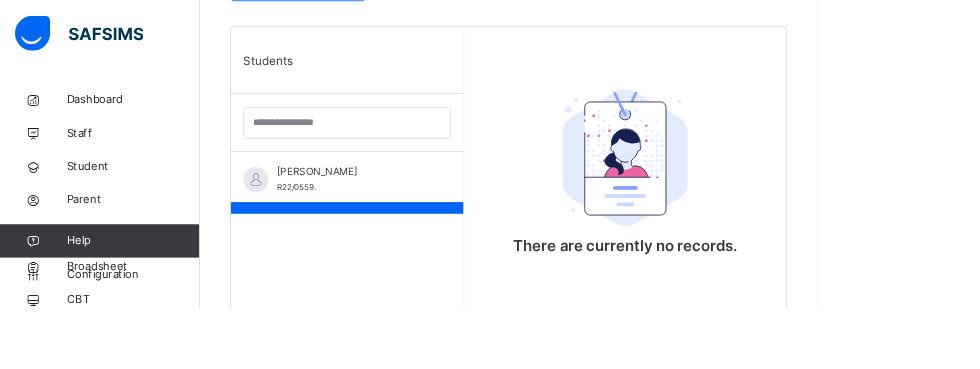 click on "Students [PERSON_NAME] R22/0559. [PERSON_NAME] S25/0233. [PERSON_NAME] R21/0380. [PERSON_NAME] [PERSON_NAME] R17/0194. [PERSON_NAME] R21/0382. [PERSON_NAME] R16/0027 [PERSON_NAME] [PERSON_NAME] R17/0083 HUDALLAH ALIYU JIBRIN R21/0371. [PERSON_NAME] N24/0140 [PERSON_NAME] R21/0488. [PERSON_NAME] WAMBAI [PERSON_NAME]  R24/0693. [PERSON_NAME] R21/0375. JIBRIN GAGA ALIYU R16/0023. [PERSON_NAME] R21/0494. [PERSON_NAME] R21/0378. [PERSON_NAME] R17/0145 [PERSON_NAME] [PERSON_NAME] R24/0696. [PERSON_NAME] R17/0058. SALMA  ADO R18/0209 UM-[PERSON_NAME] R18/0199. ZAINAB  YUNUS R21/0518." at bounding box center [417, 216] 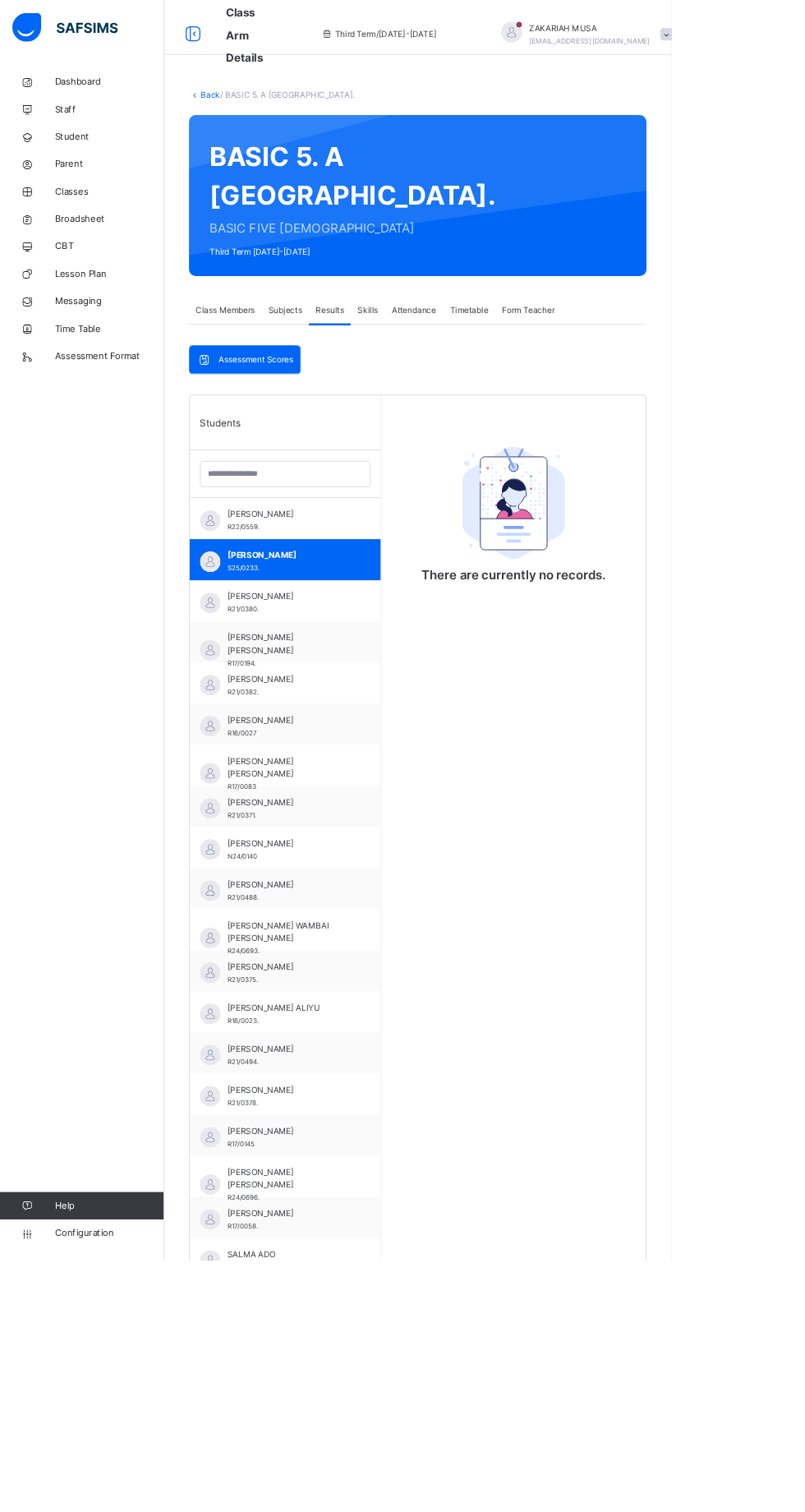 scroll, scrollTop: 197, scrollLeft: 0, axis: vertical 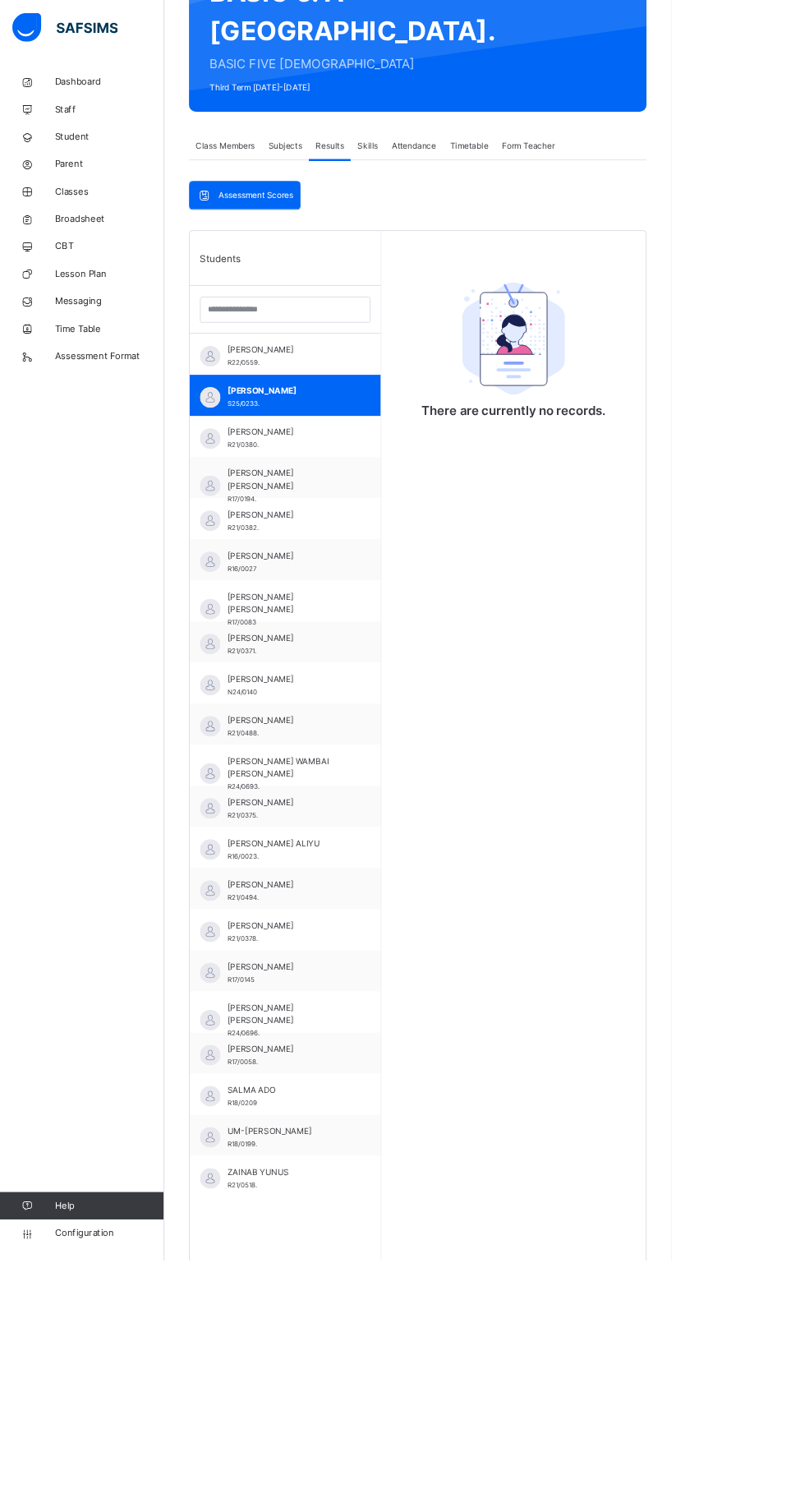 click on "[PERSON_NAME] WAMBAI [PERSON_NAME]  R24/0693." at bounding box center (346, 928) 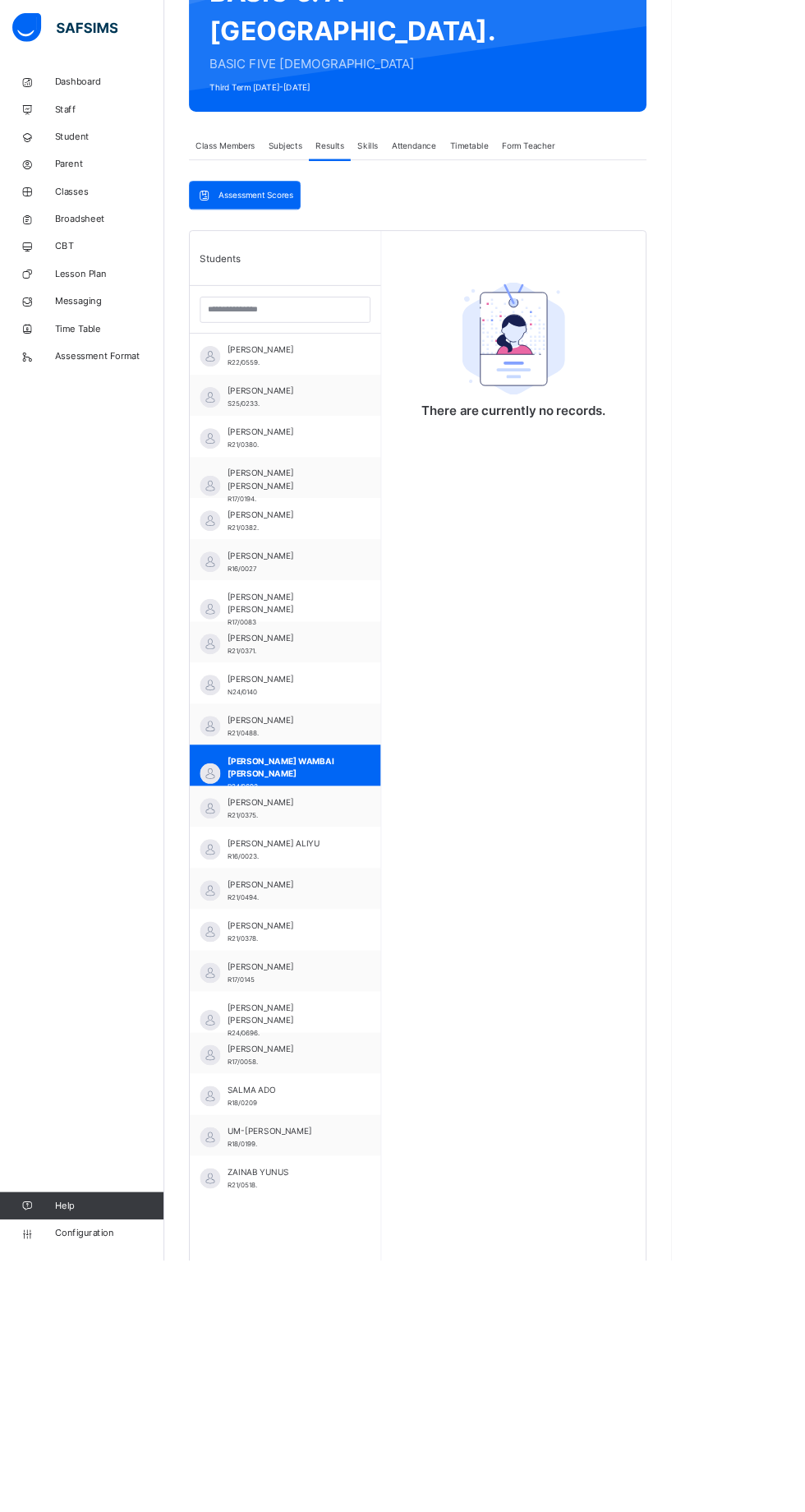 click on "R21/0494." at bounding box center [292, 1076] 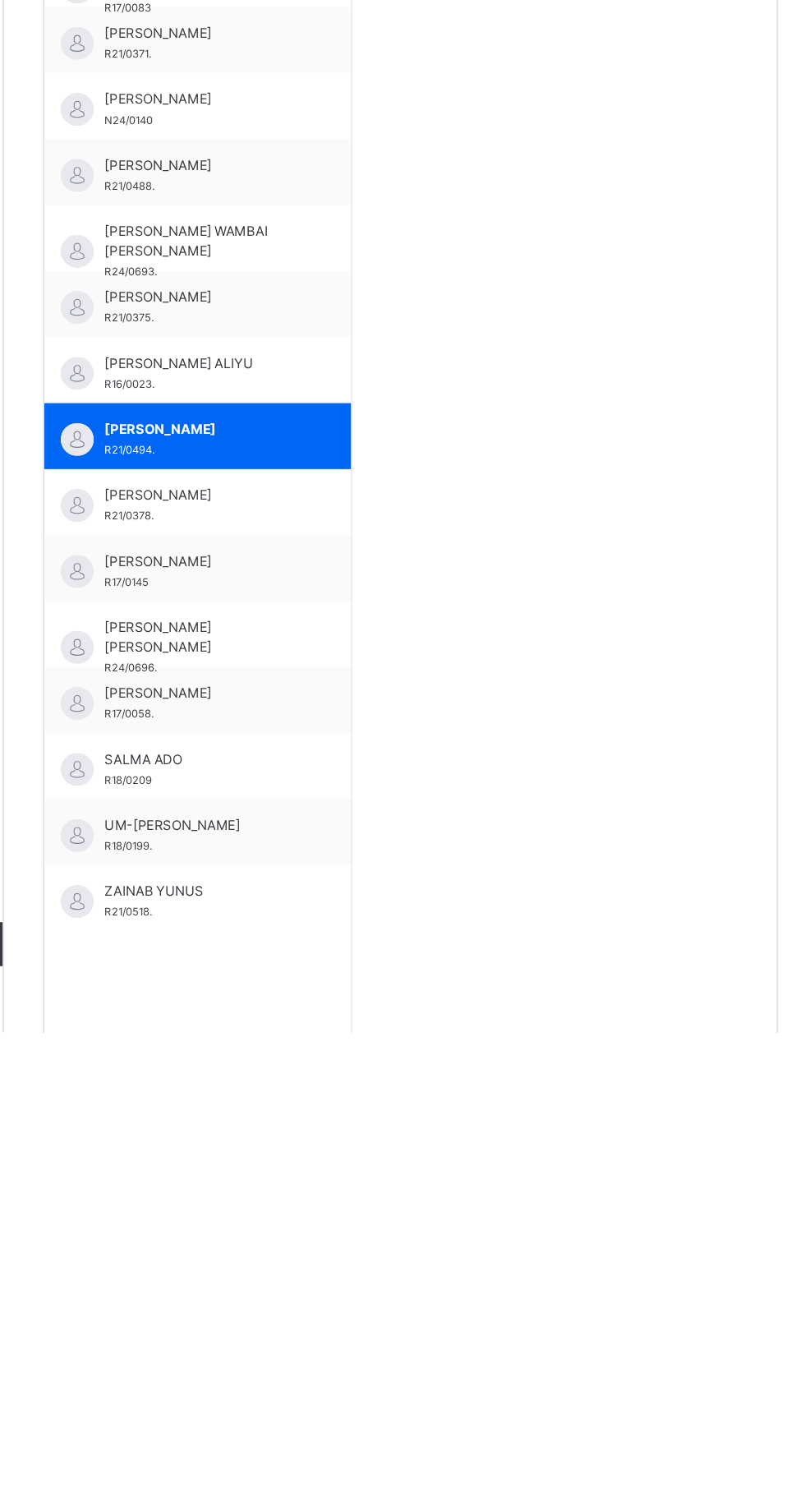 scroll, scrollTop: 302, scrollLeft: 0, axis: vertical 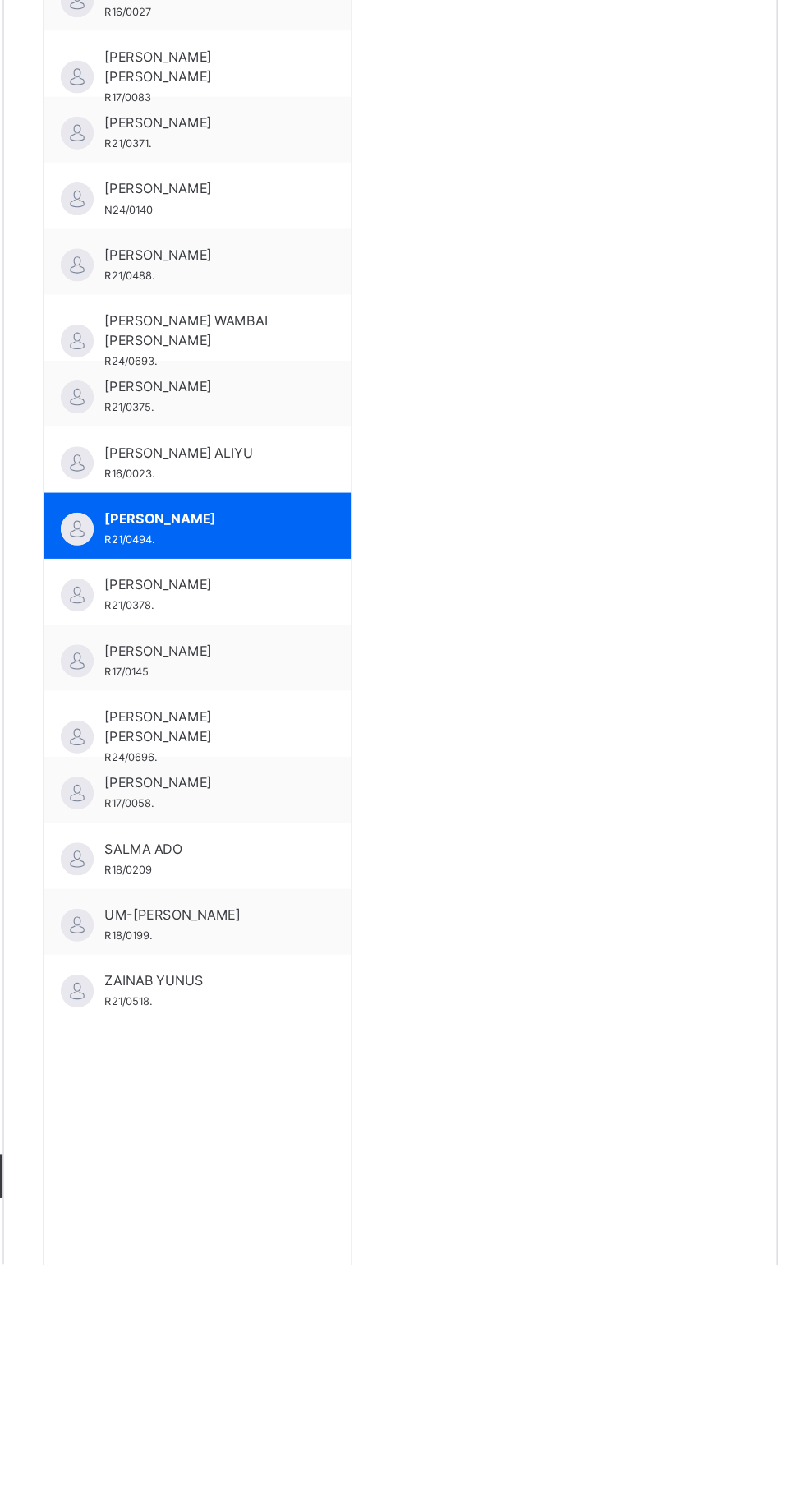 click on "[PERSON_NAME] [PERSON_NAME] R24/0696." at bounding box center (342, 1109) 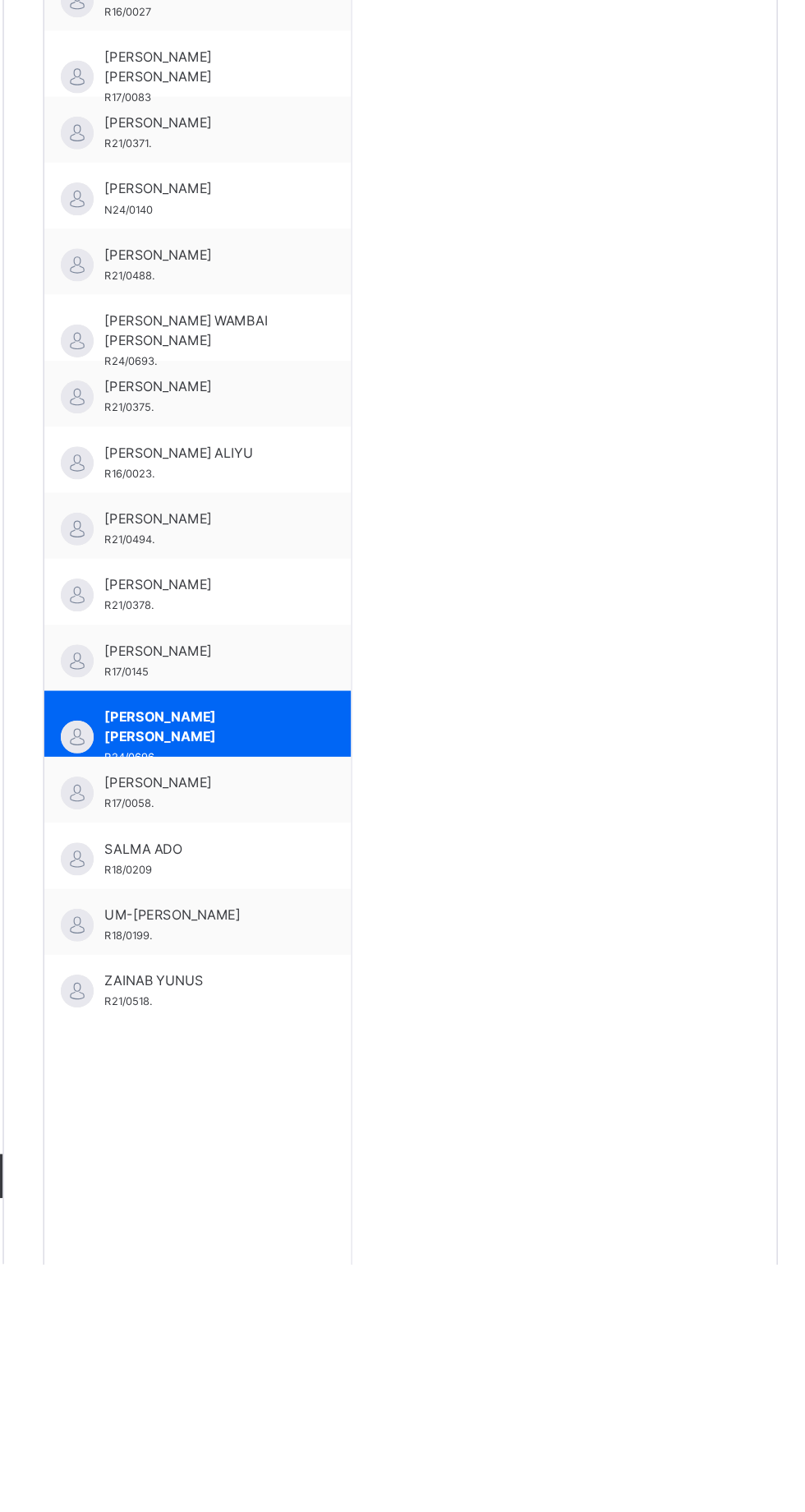 click on "SALMA  ADO" at bounding box center (346, 1202) 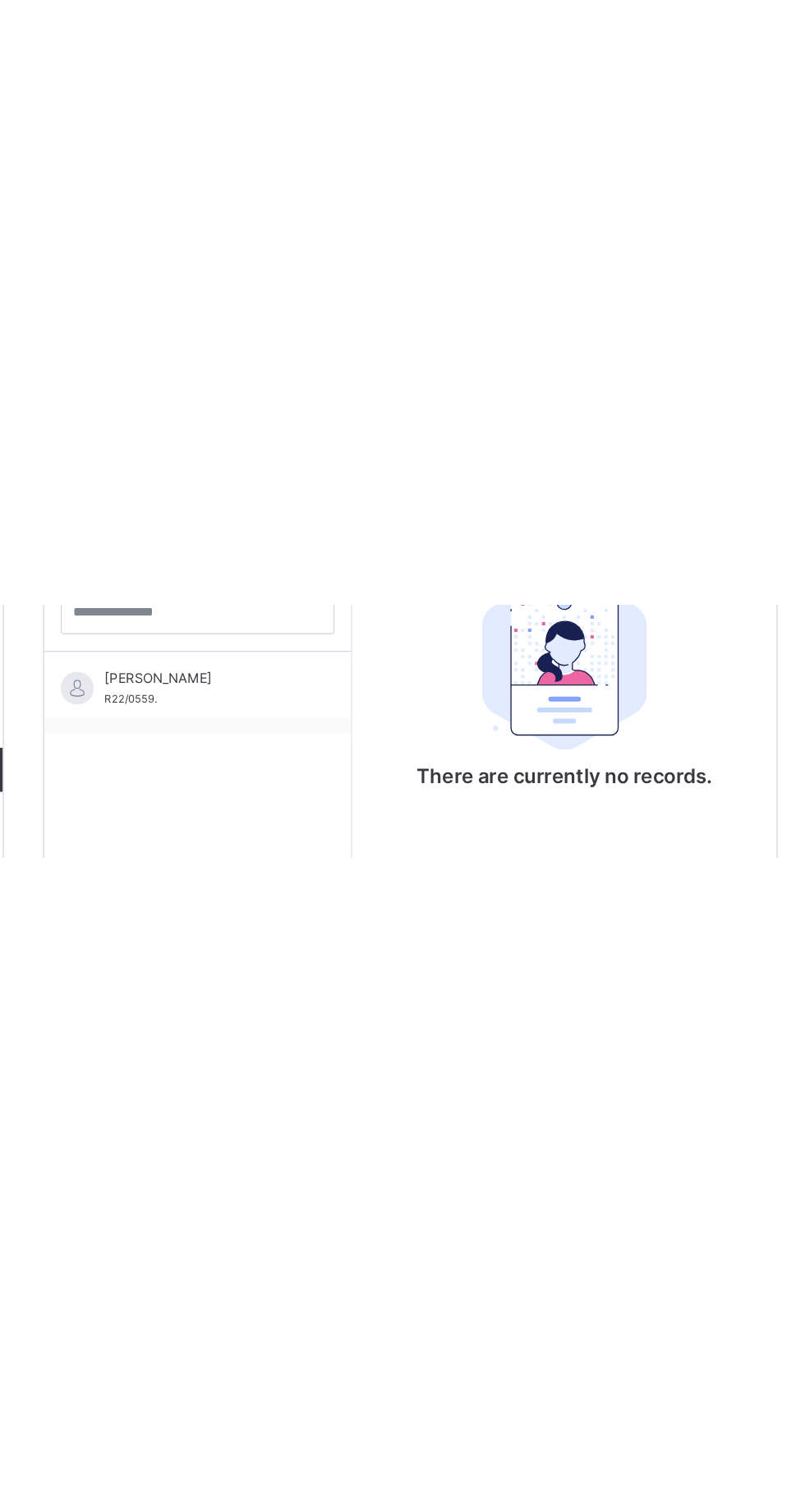 scroll, scrollTop: 301, scrollLeft: 0, axis: vertical 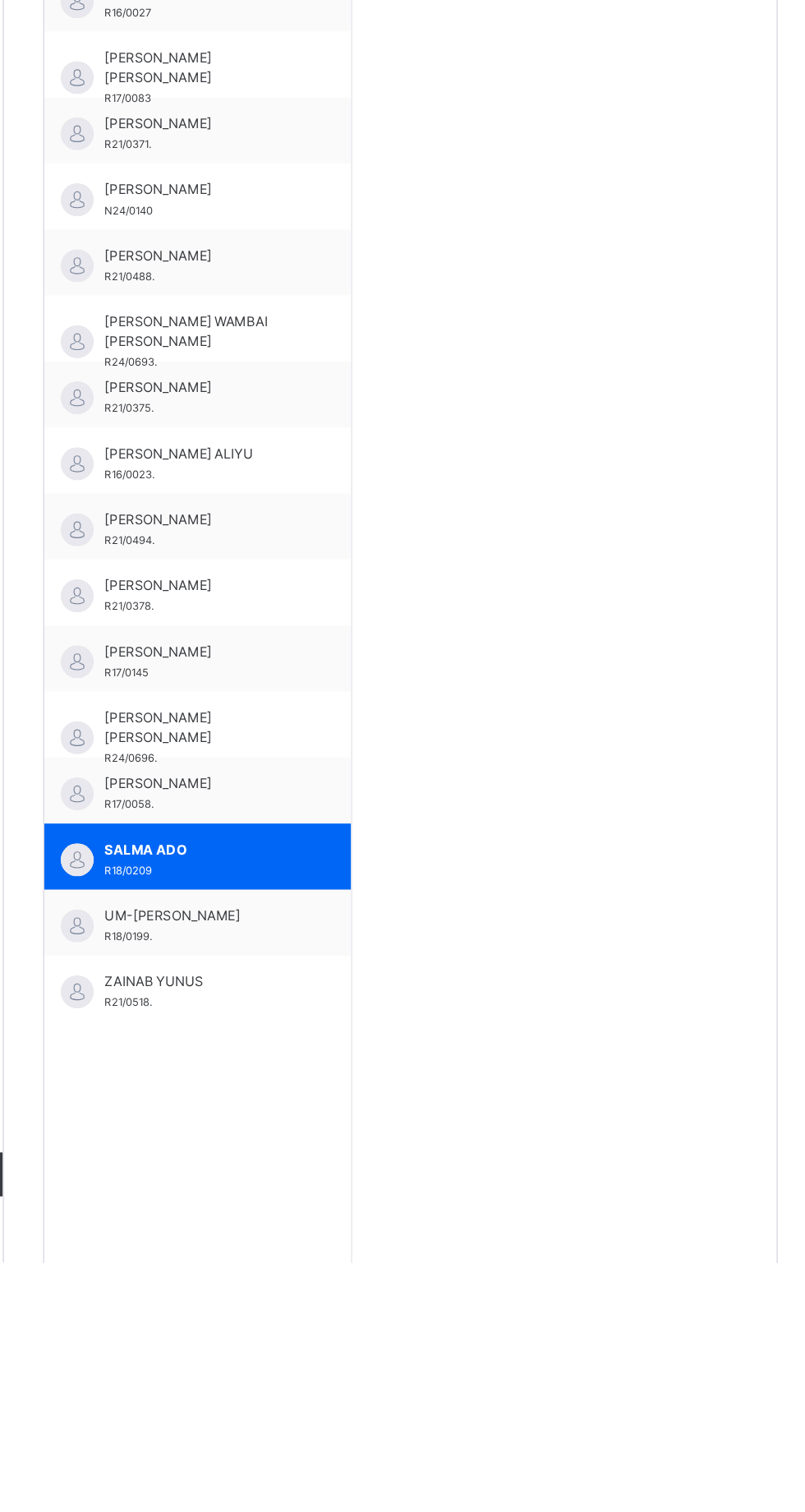 click on "UM-[PERSON_NAME]" at bounding box center [346, 1253] 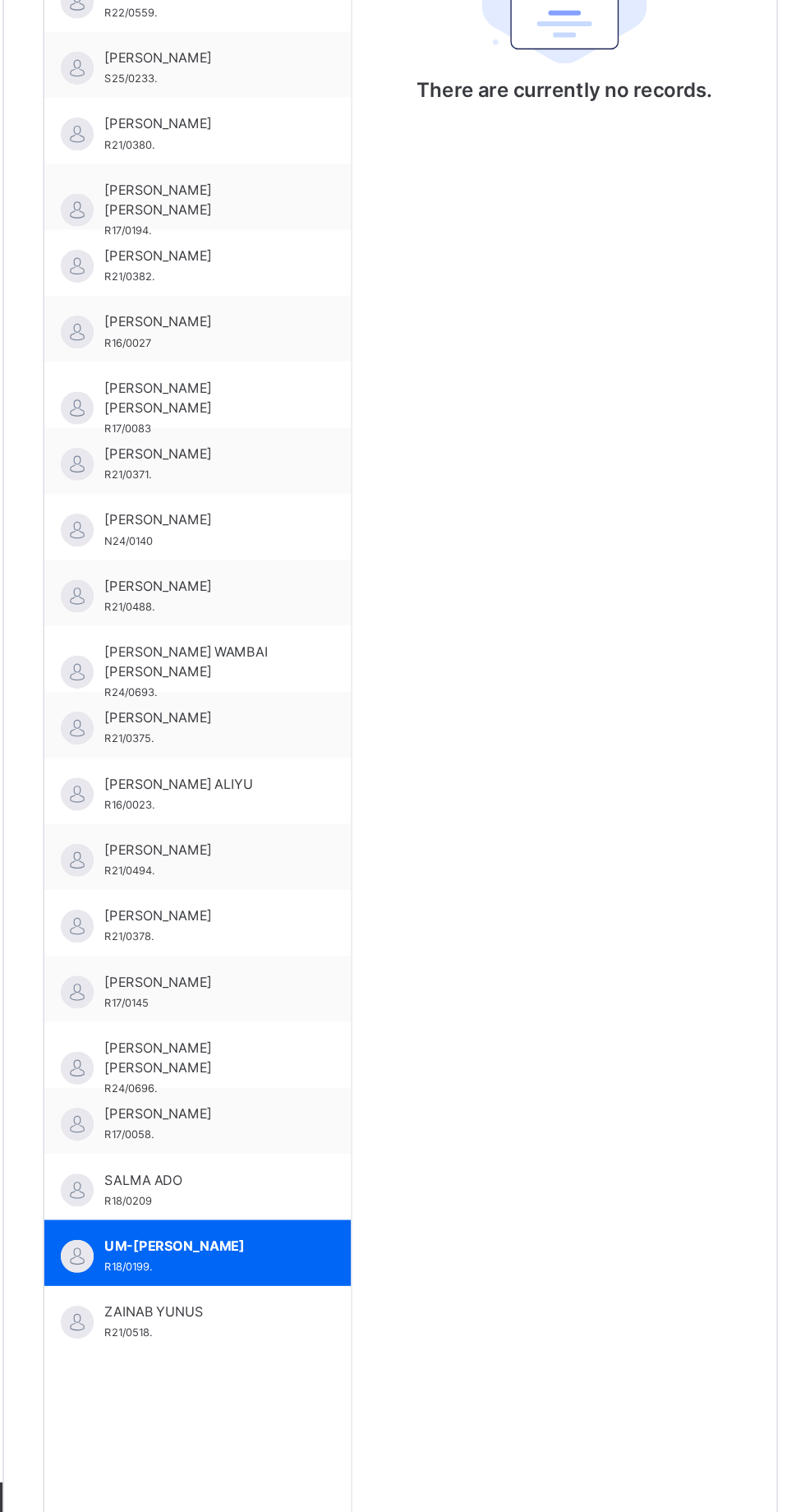 scroll, scrollTop: 0, scrollLeft: 0, axis: both 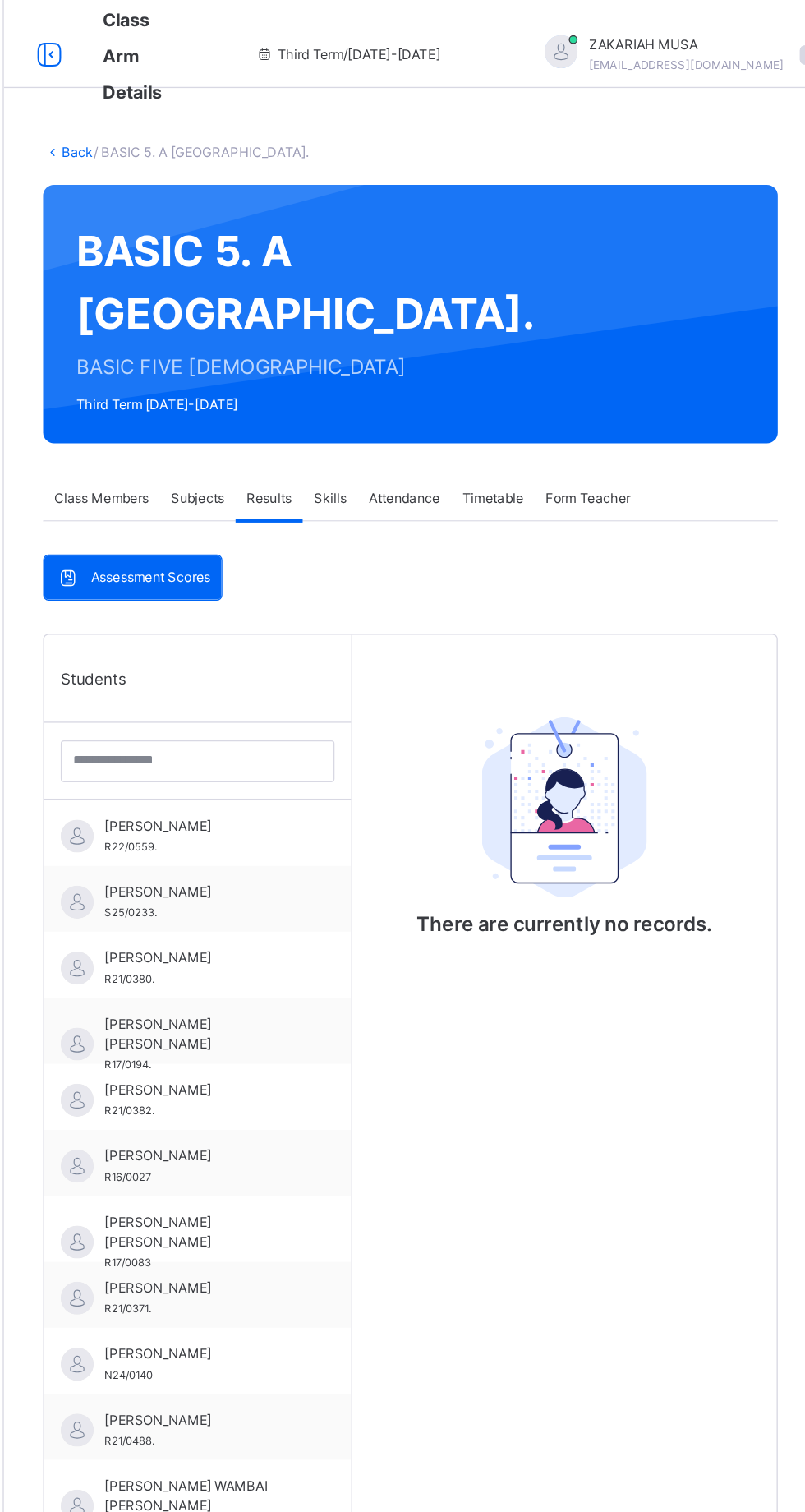 click at bounding box center (799, 41) 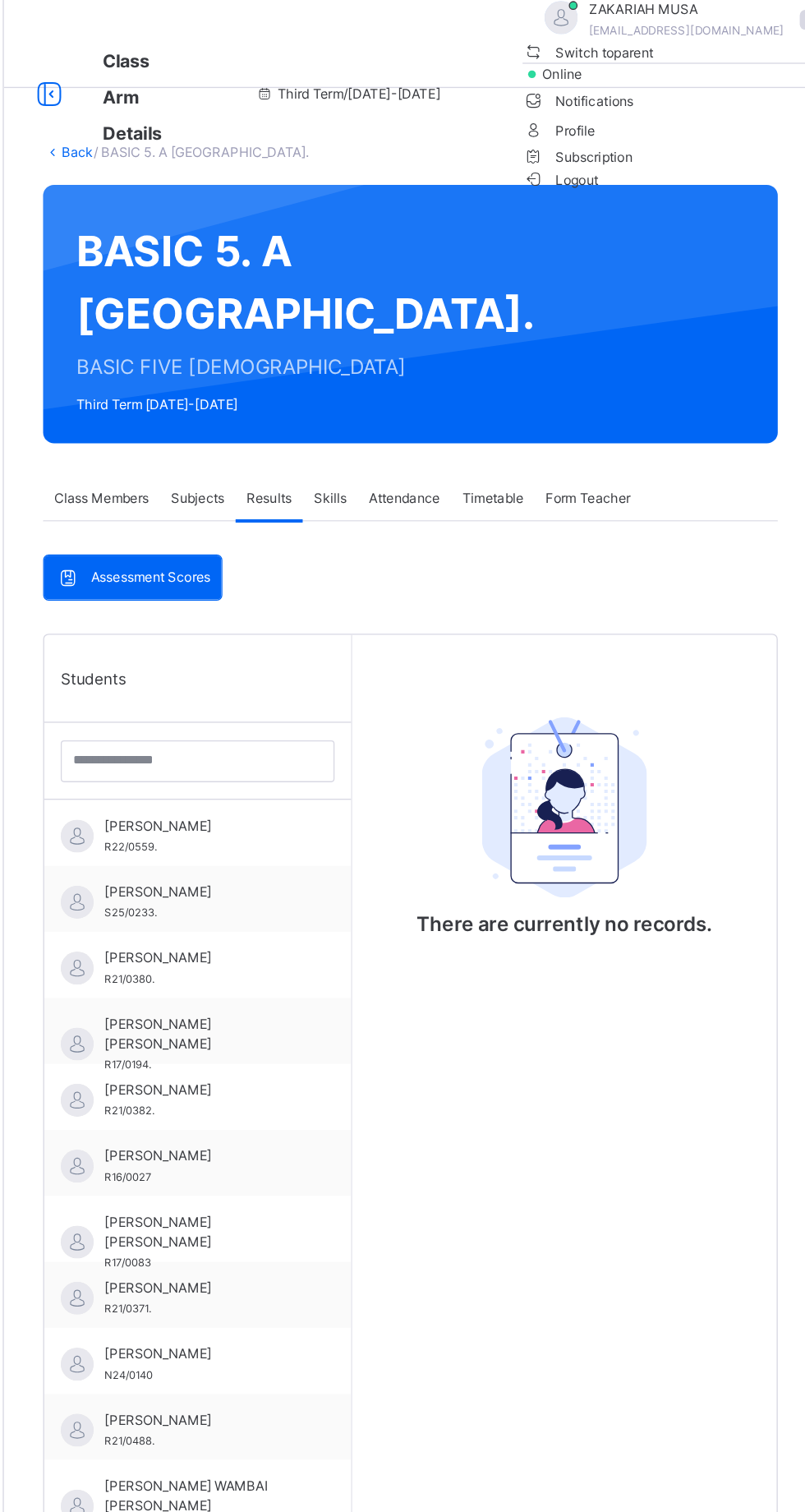 click on "Logout" at bounding box center (613, 134) 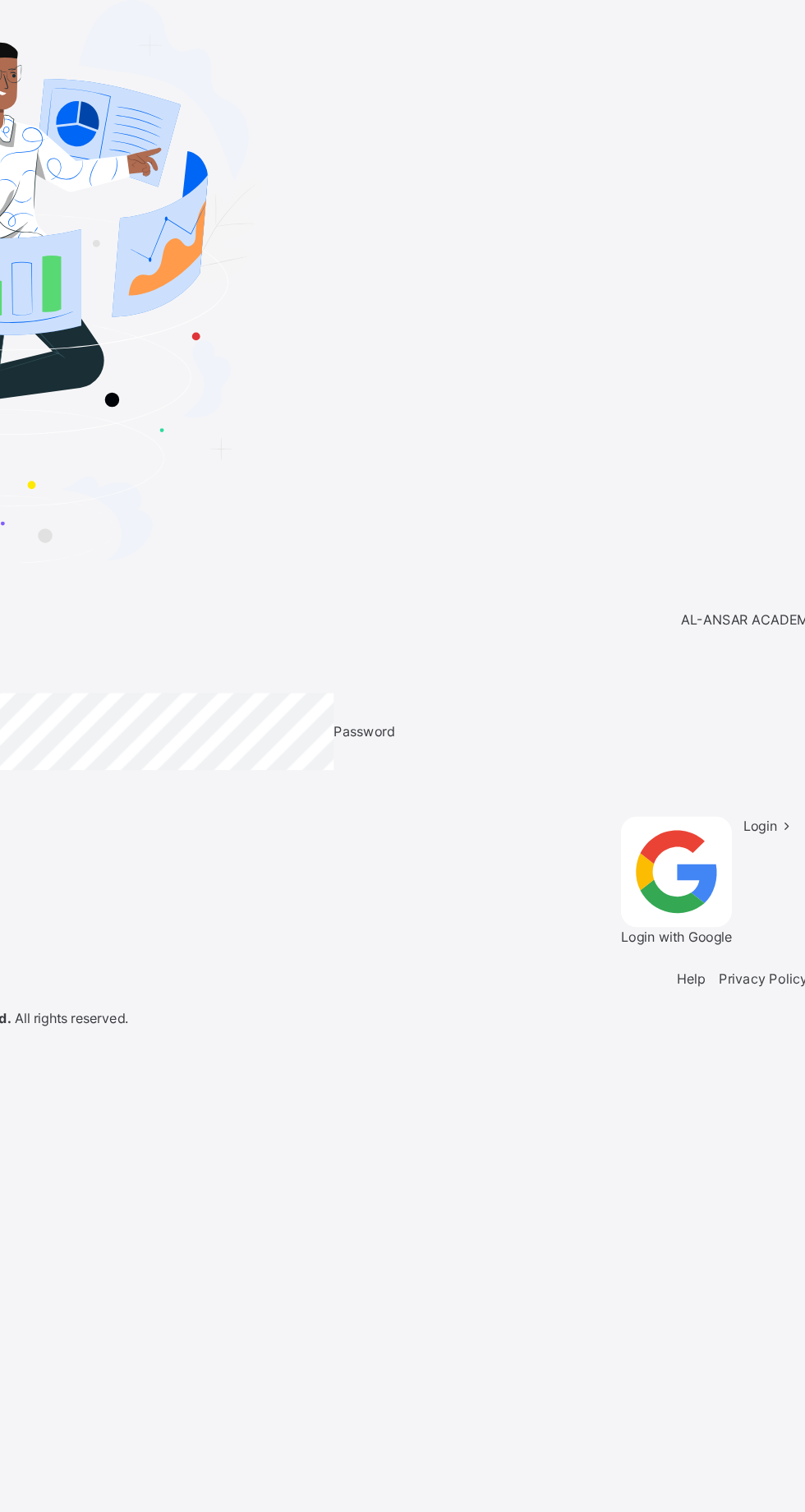 click at bounding box center [66, 510] 